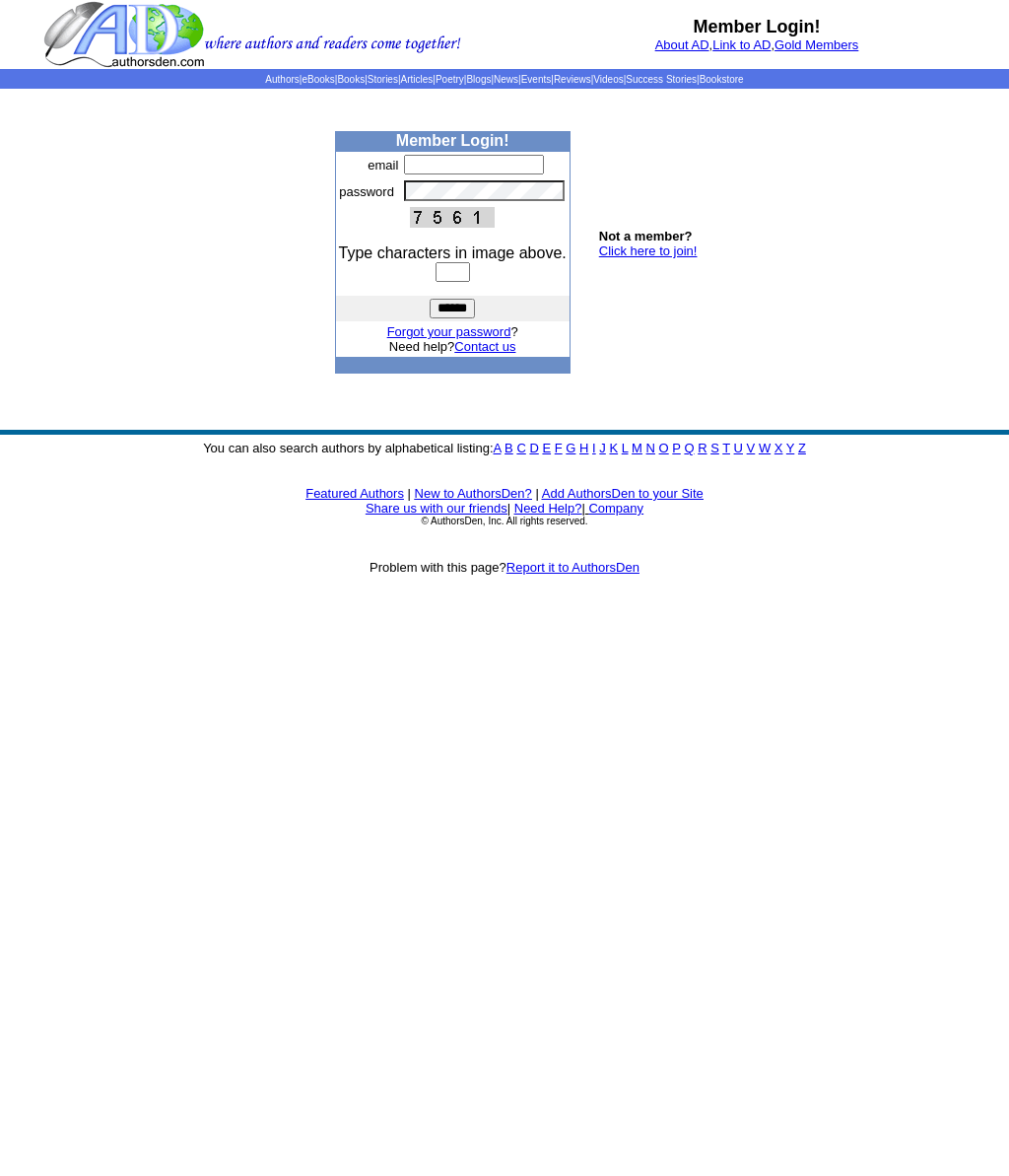 scroll, scrollTop: 0, scrollLeft: 0, axis: both 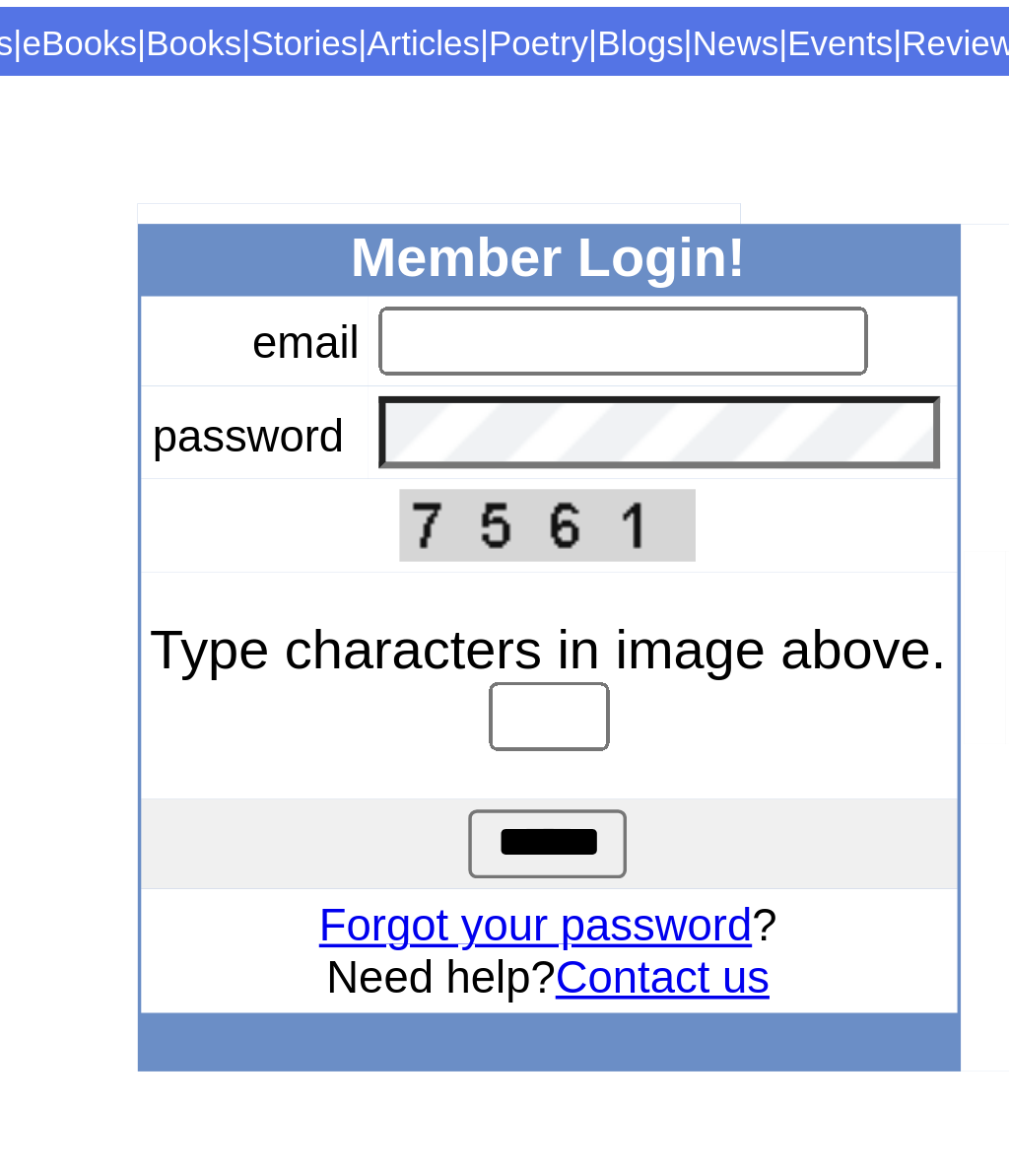 click at bounding box center [474, 165] 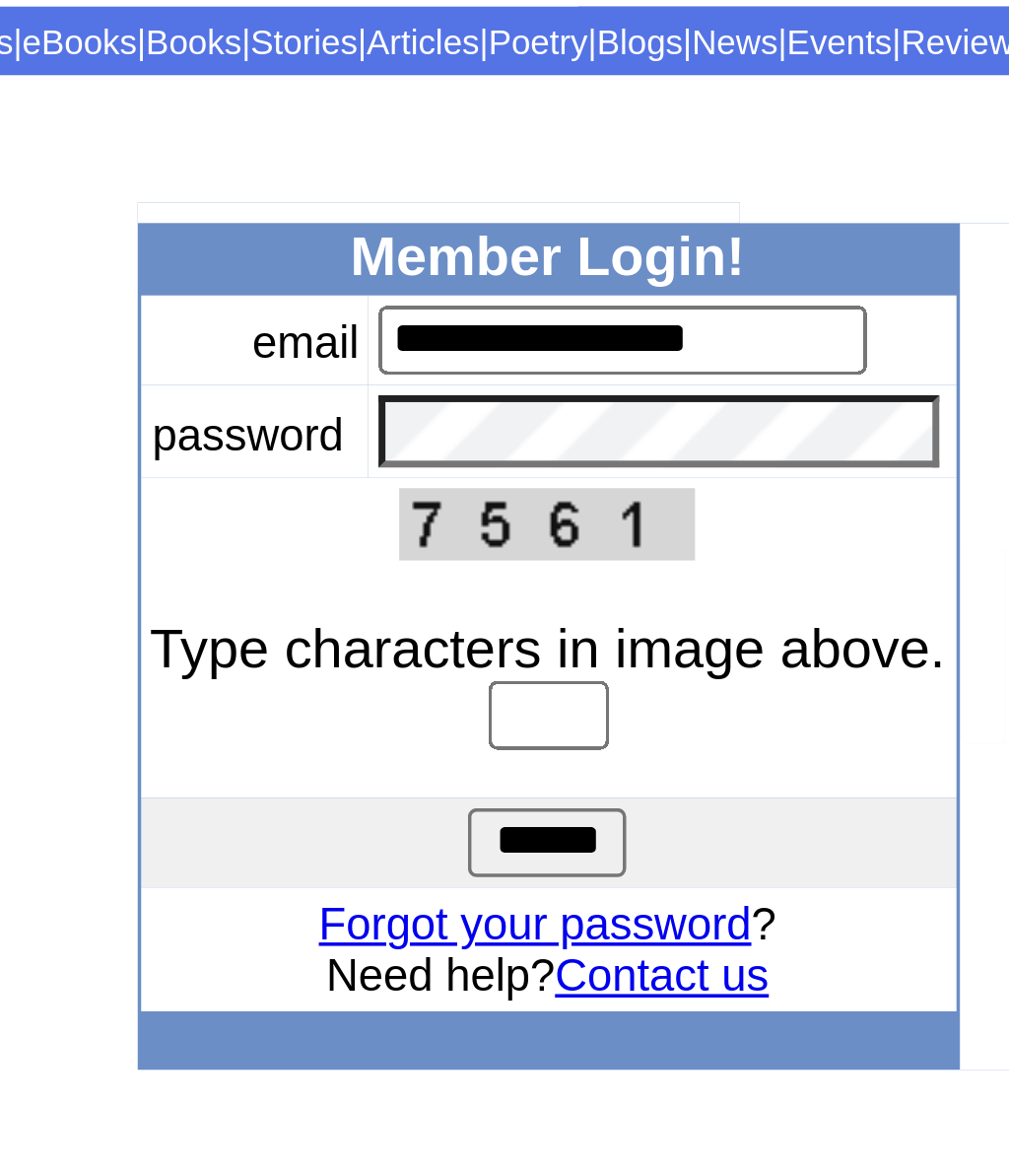 type on "**********" 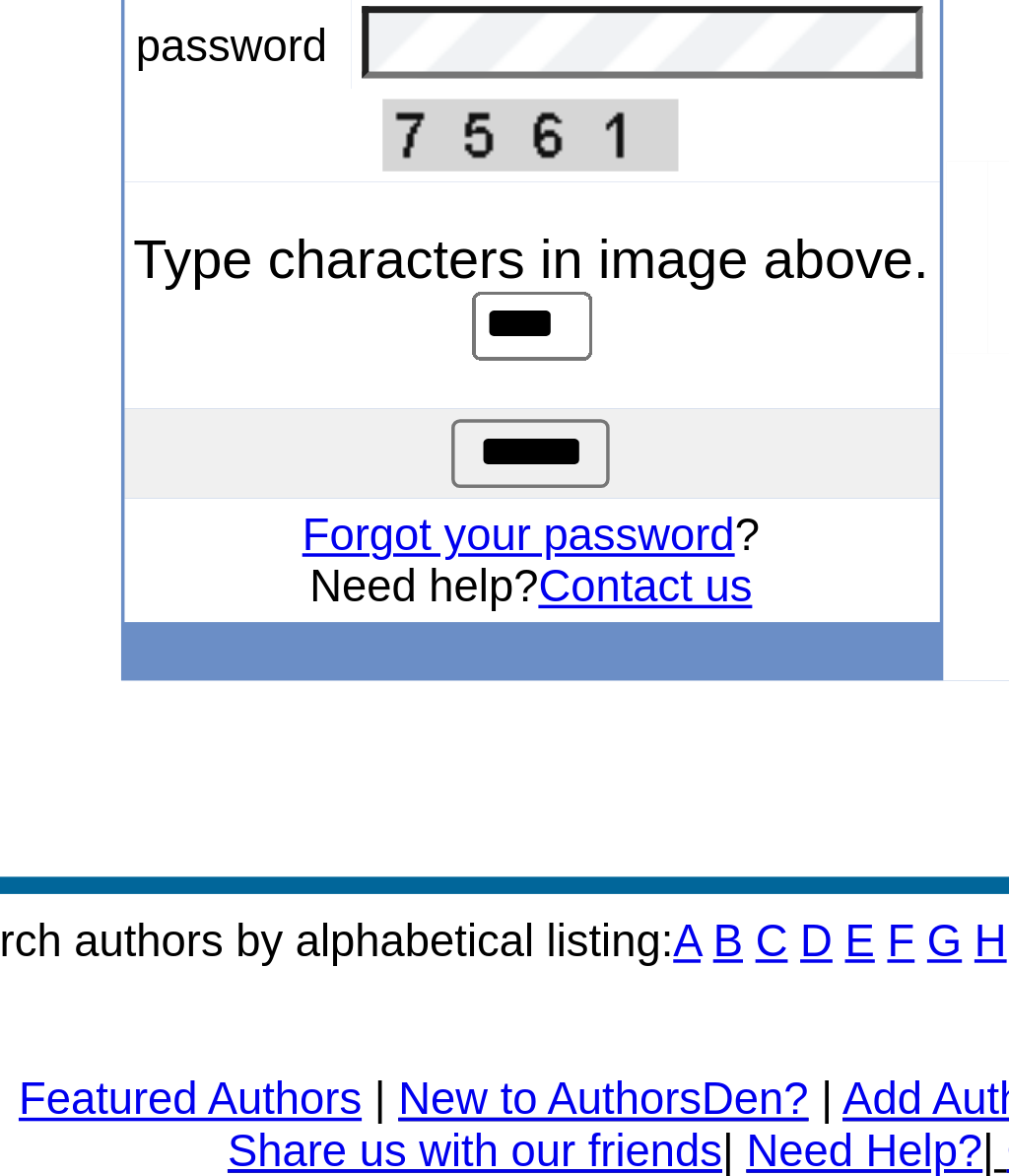 type on "****" 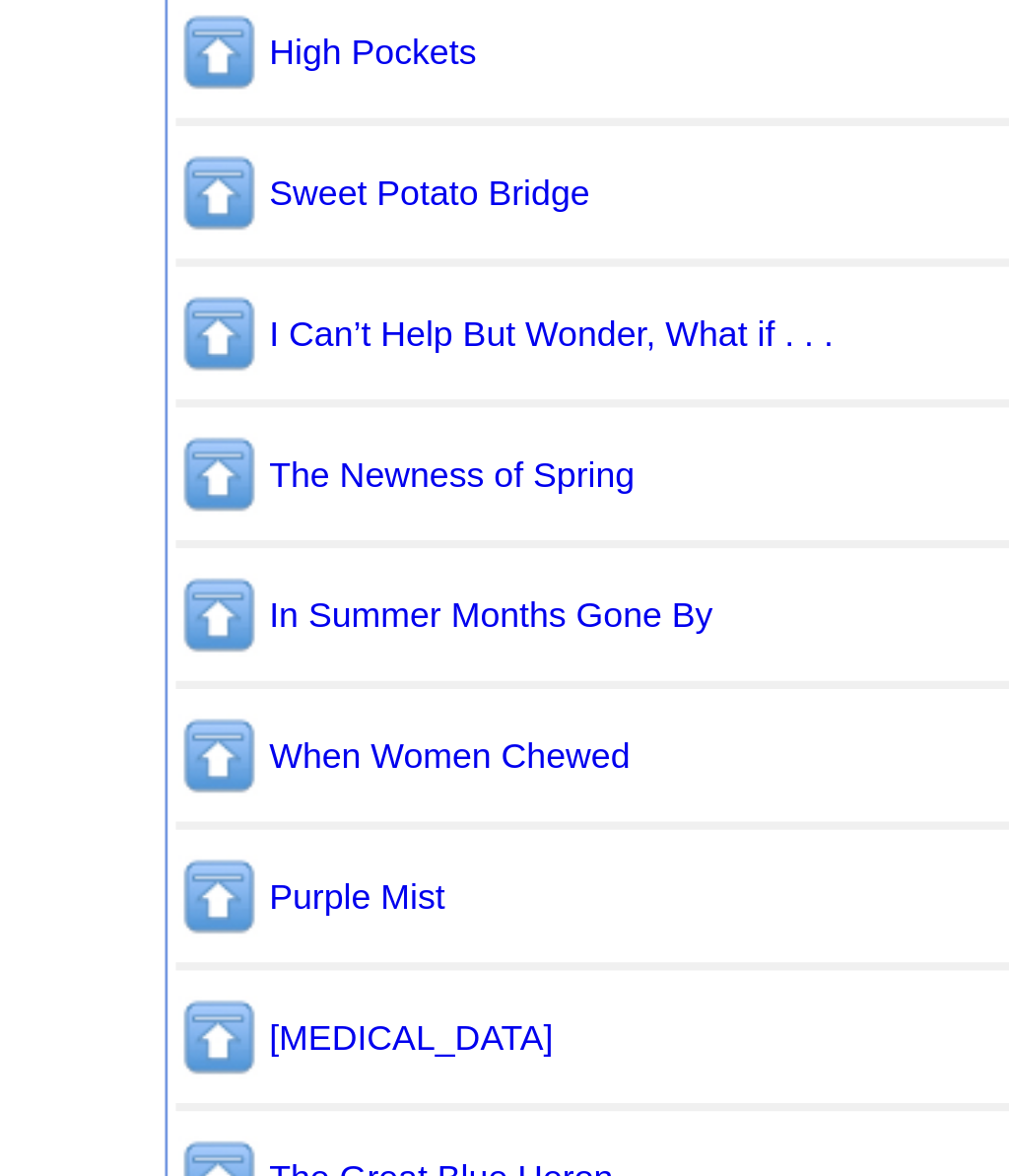 scroll, scrollTop: 57, scrollLeft: 0, axis: vertical 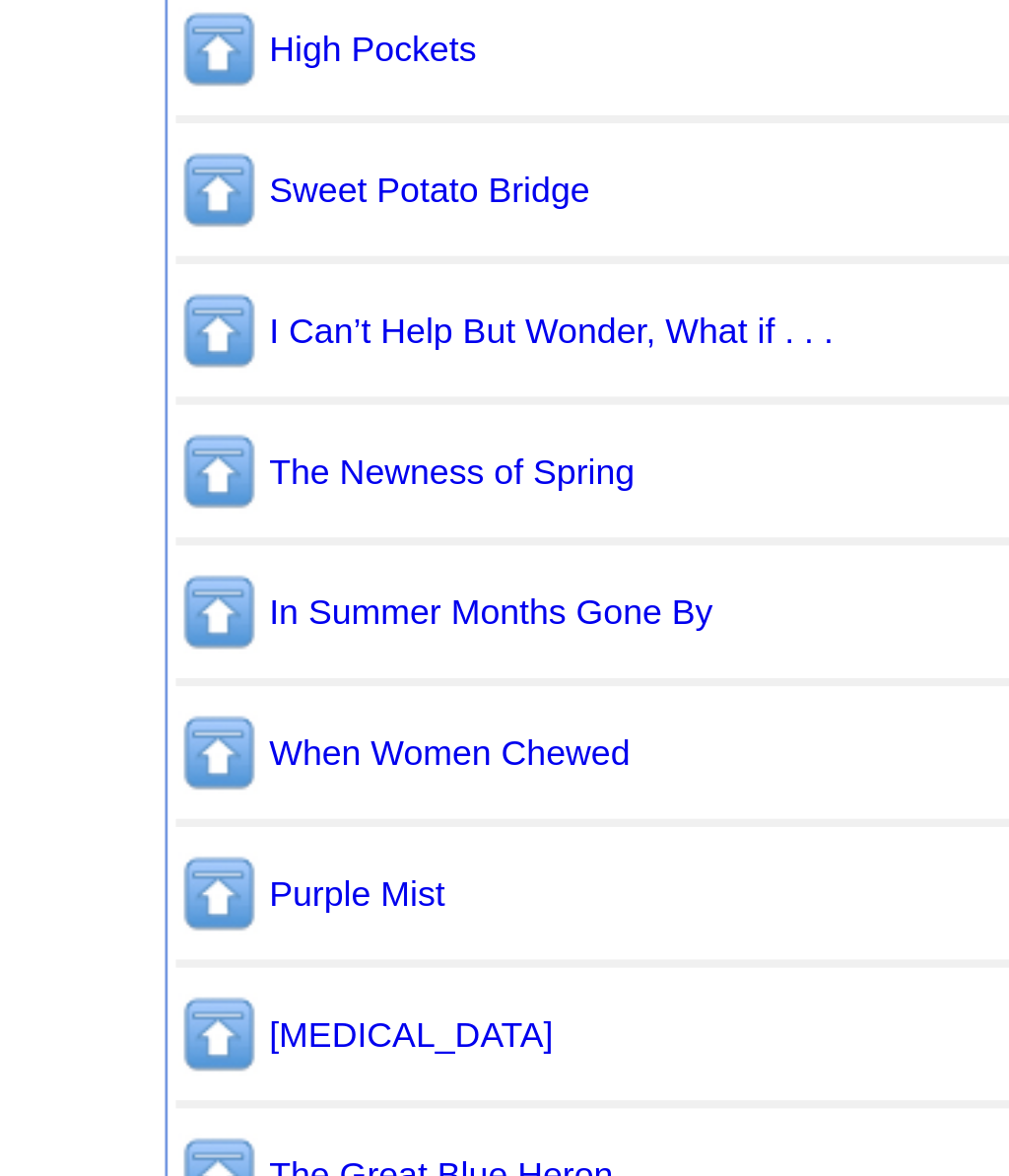 click on "When Women Chewed" at bounding box center (310, 979) 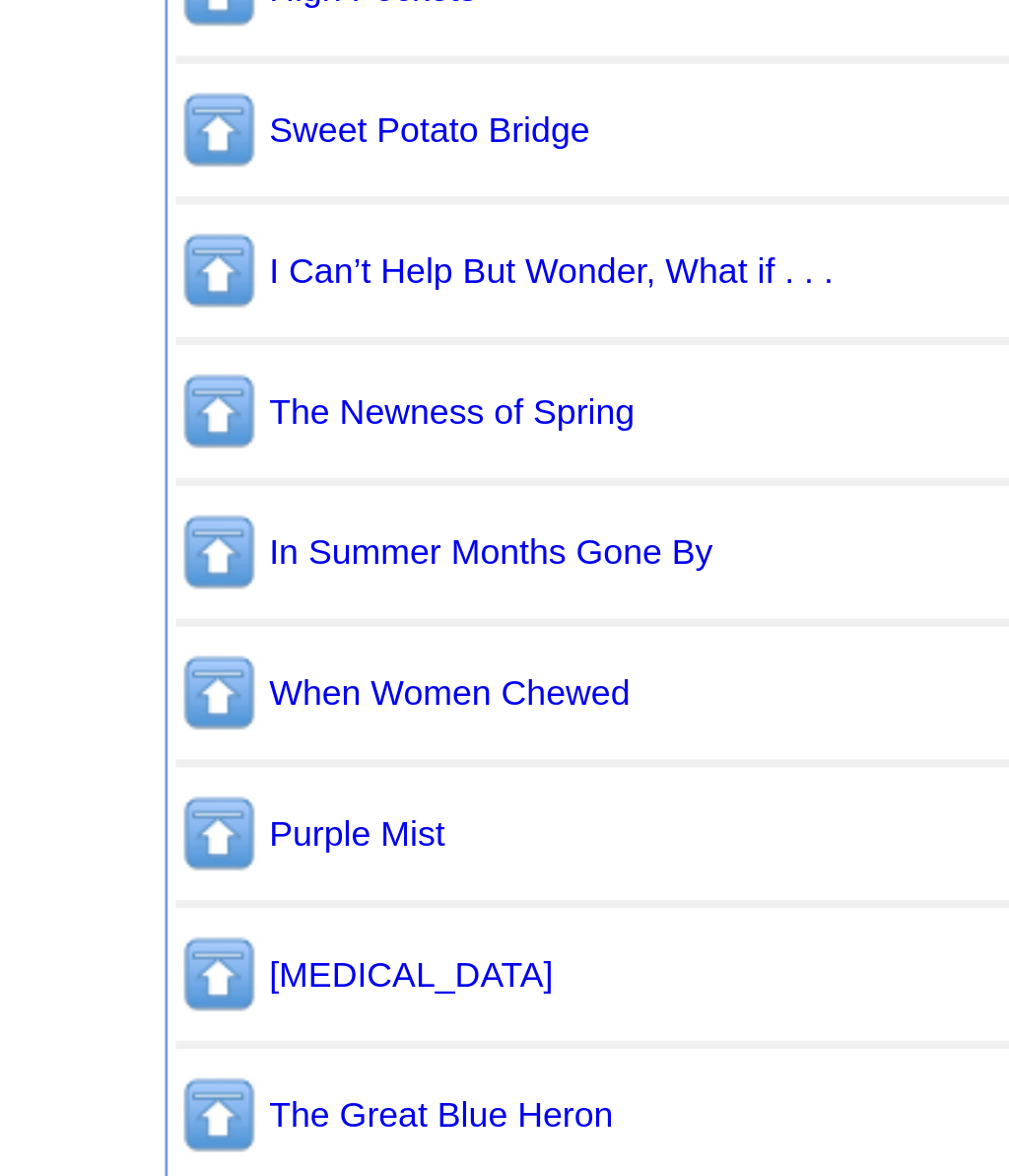click at bounding box center [541, 977] 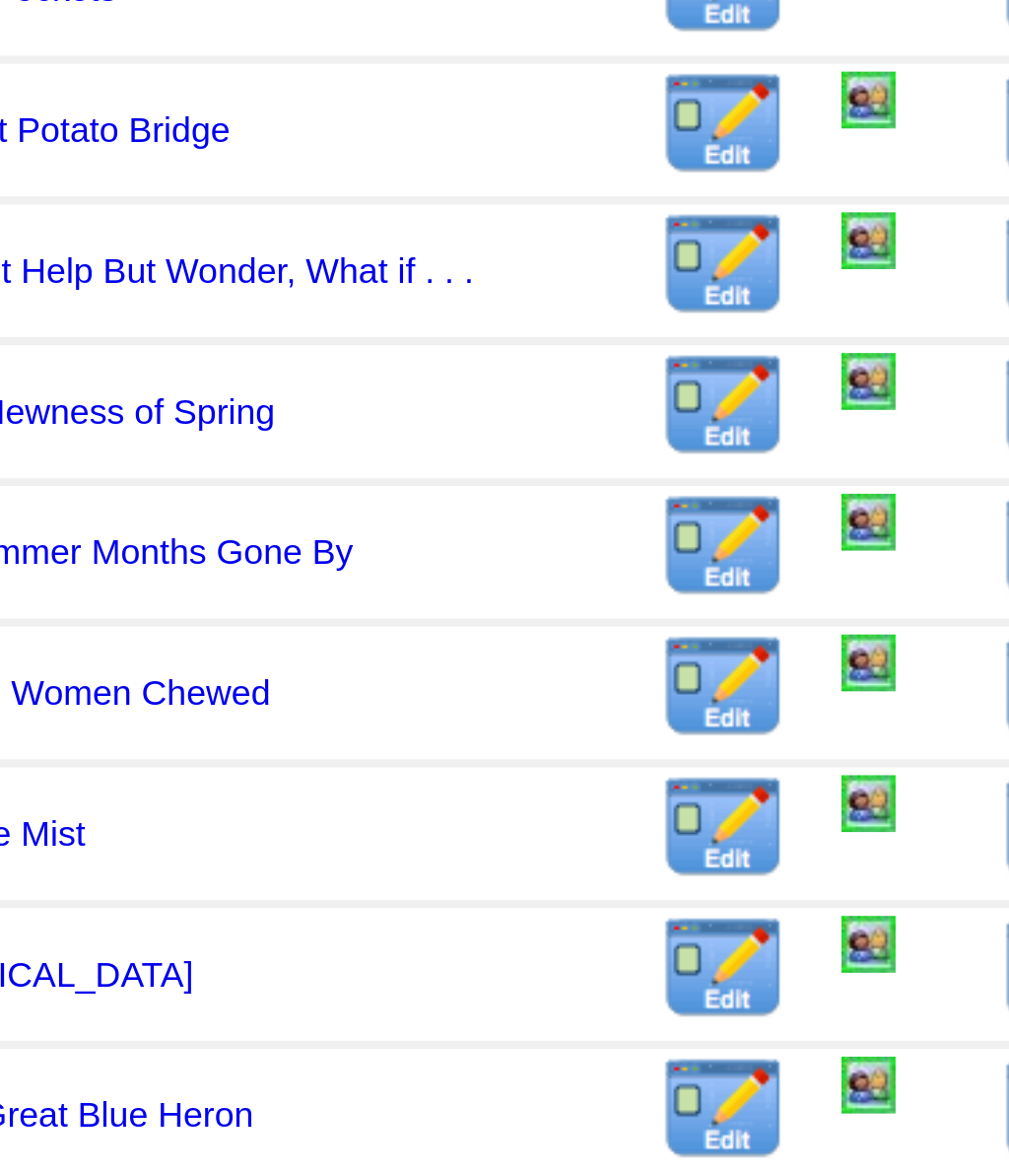 click at bounding box center [594, 968] 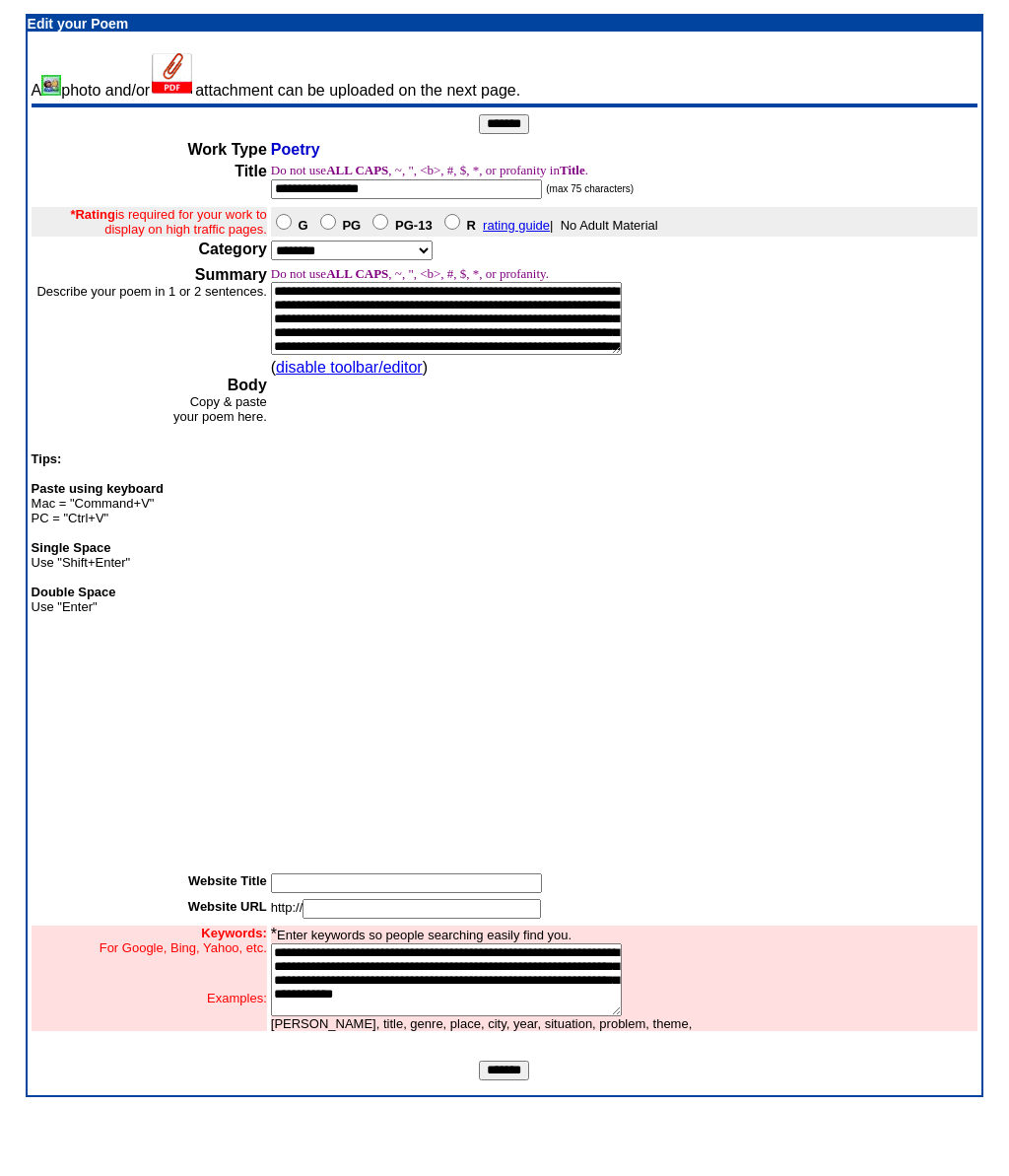 scroll, scrollTop: 0, scrollLeft: 0, axis: both 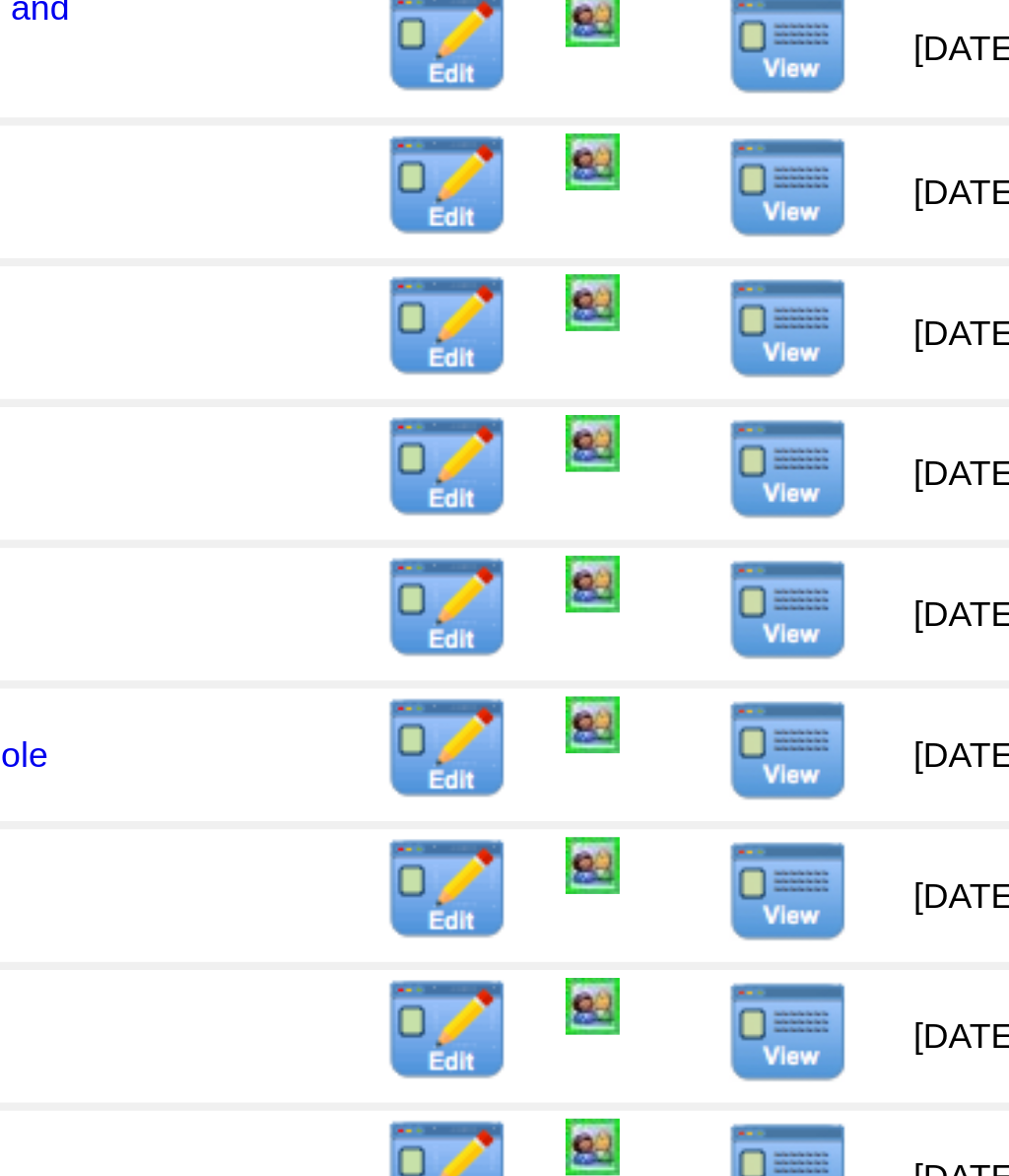 click at bounding box center [665, 250] 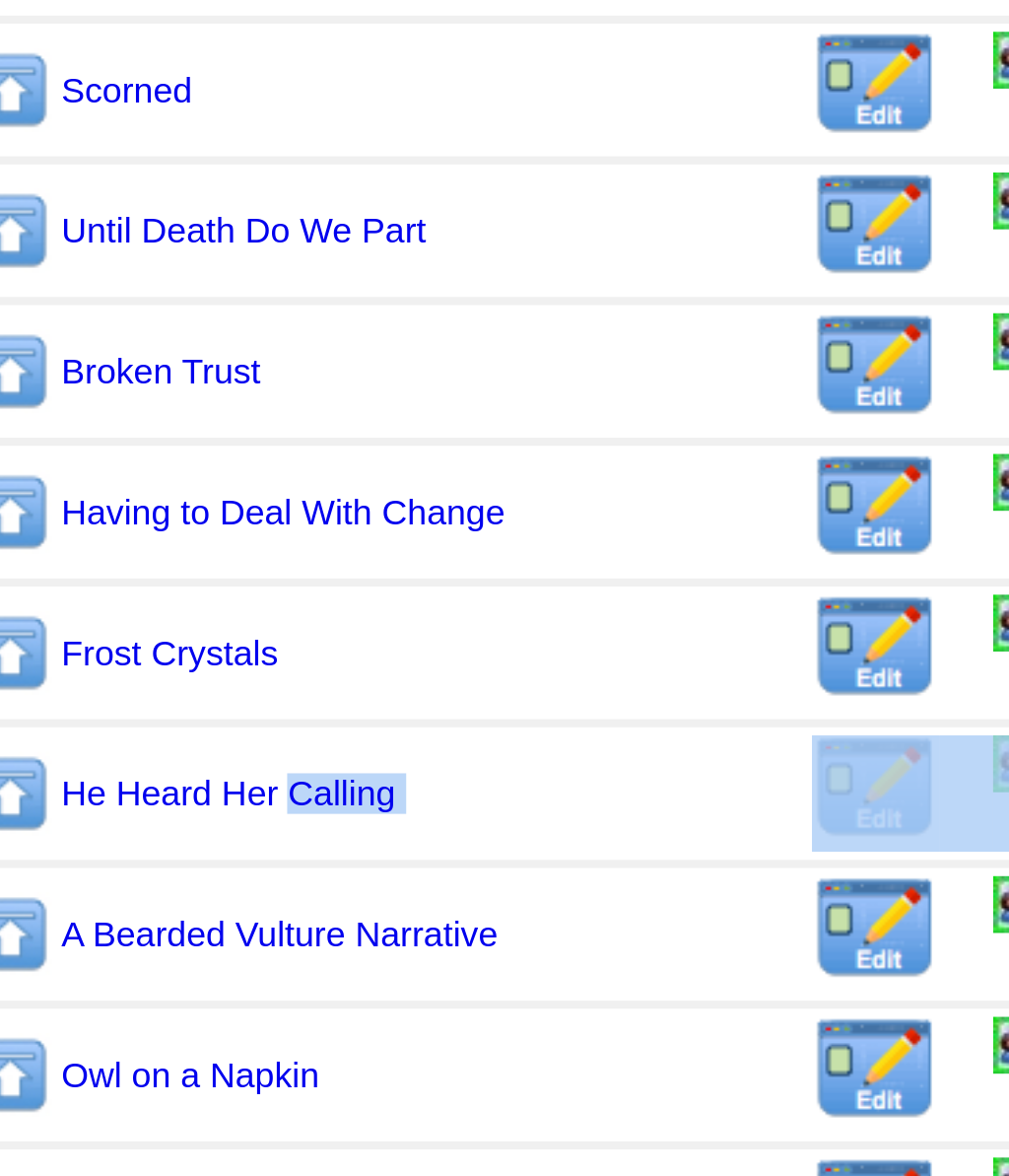 scroll, scrollTop: 1125, scrollLeft: 0, axis: vertical 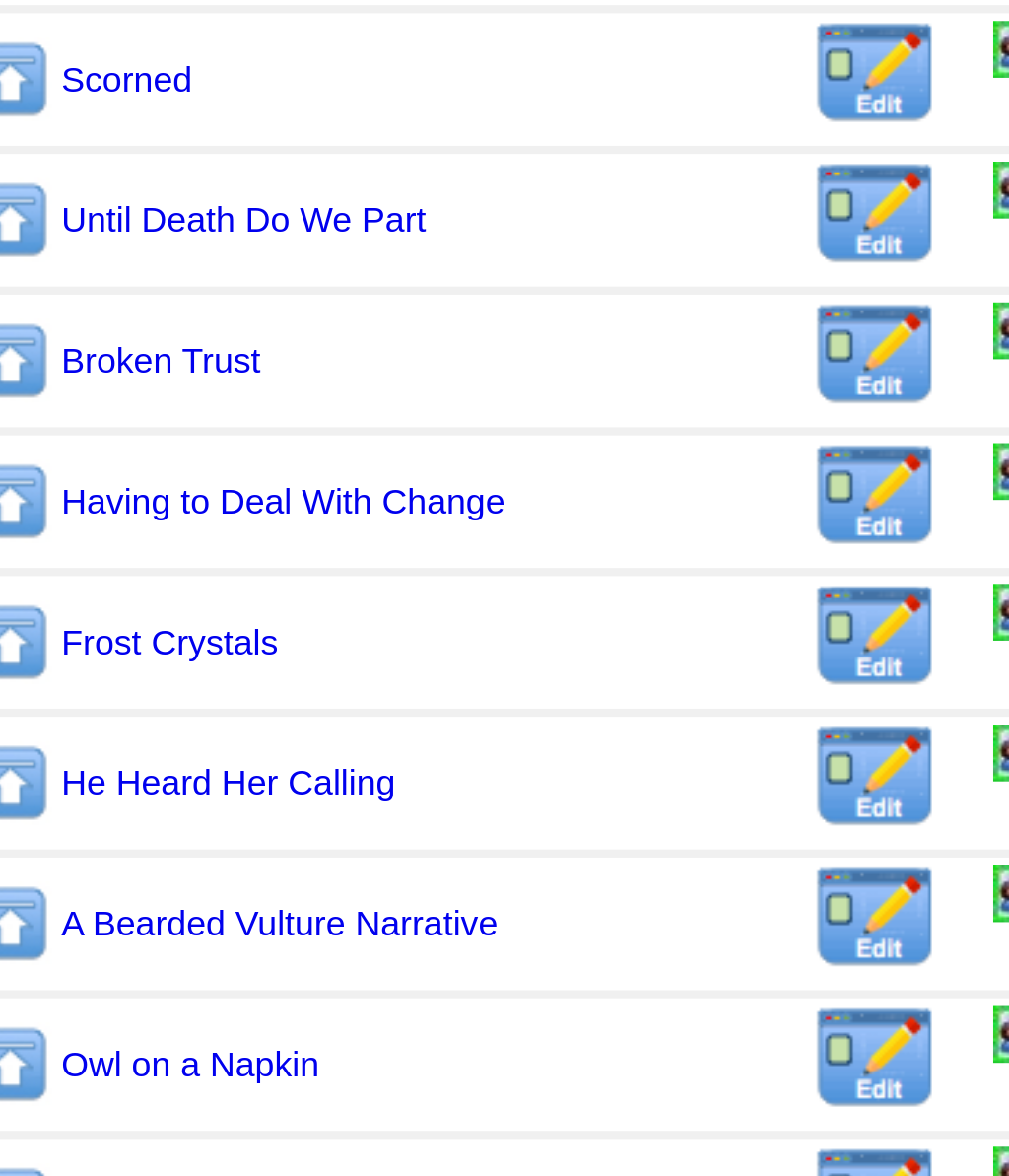 click on "A Bearded Vulture Narrative" at bounding box center (352, 1041) 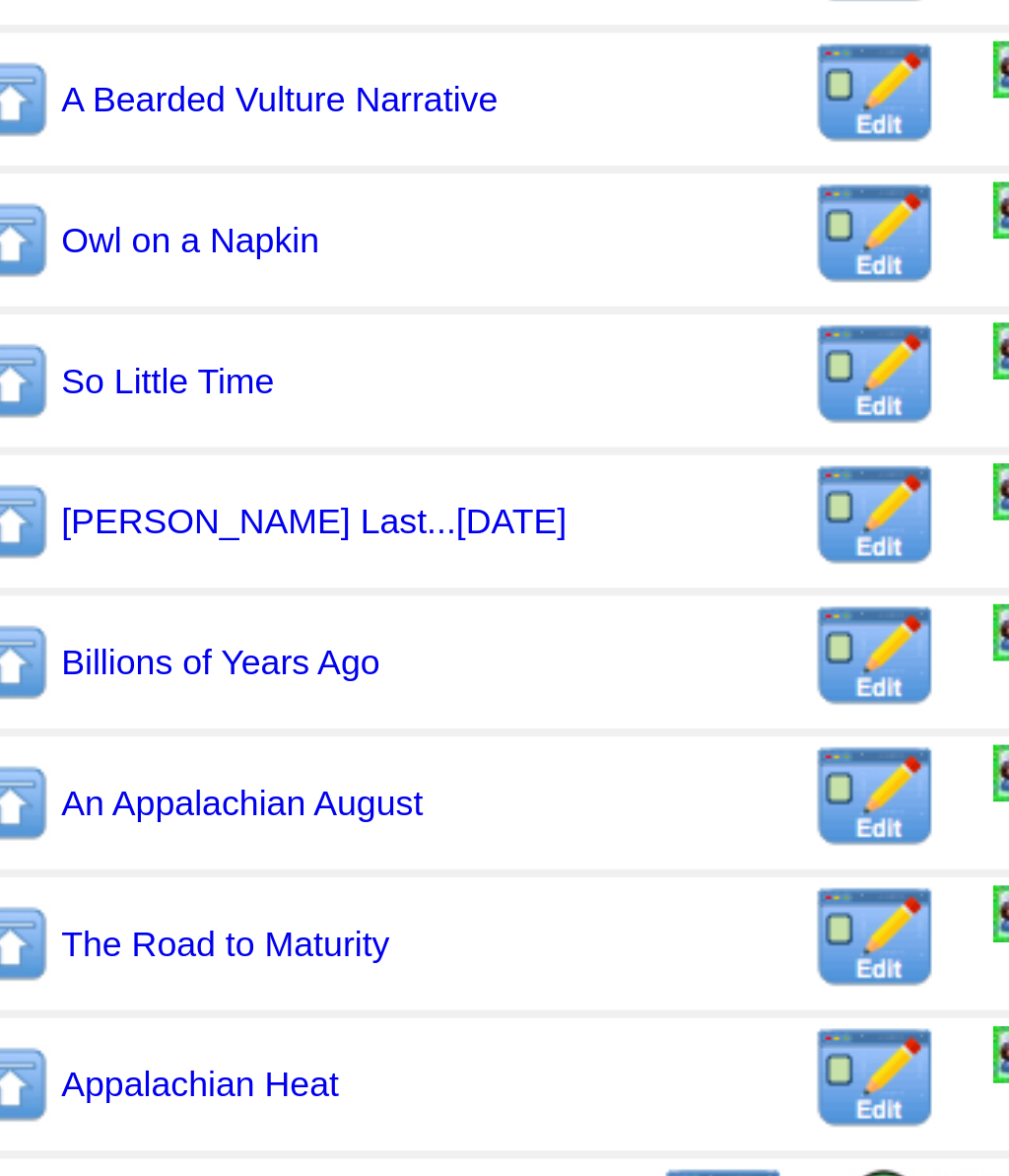 scroll, scrollTop: 1424, scrollLeft: 0, axis: vertical 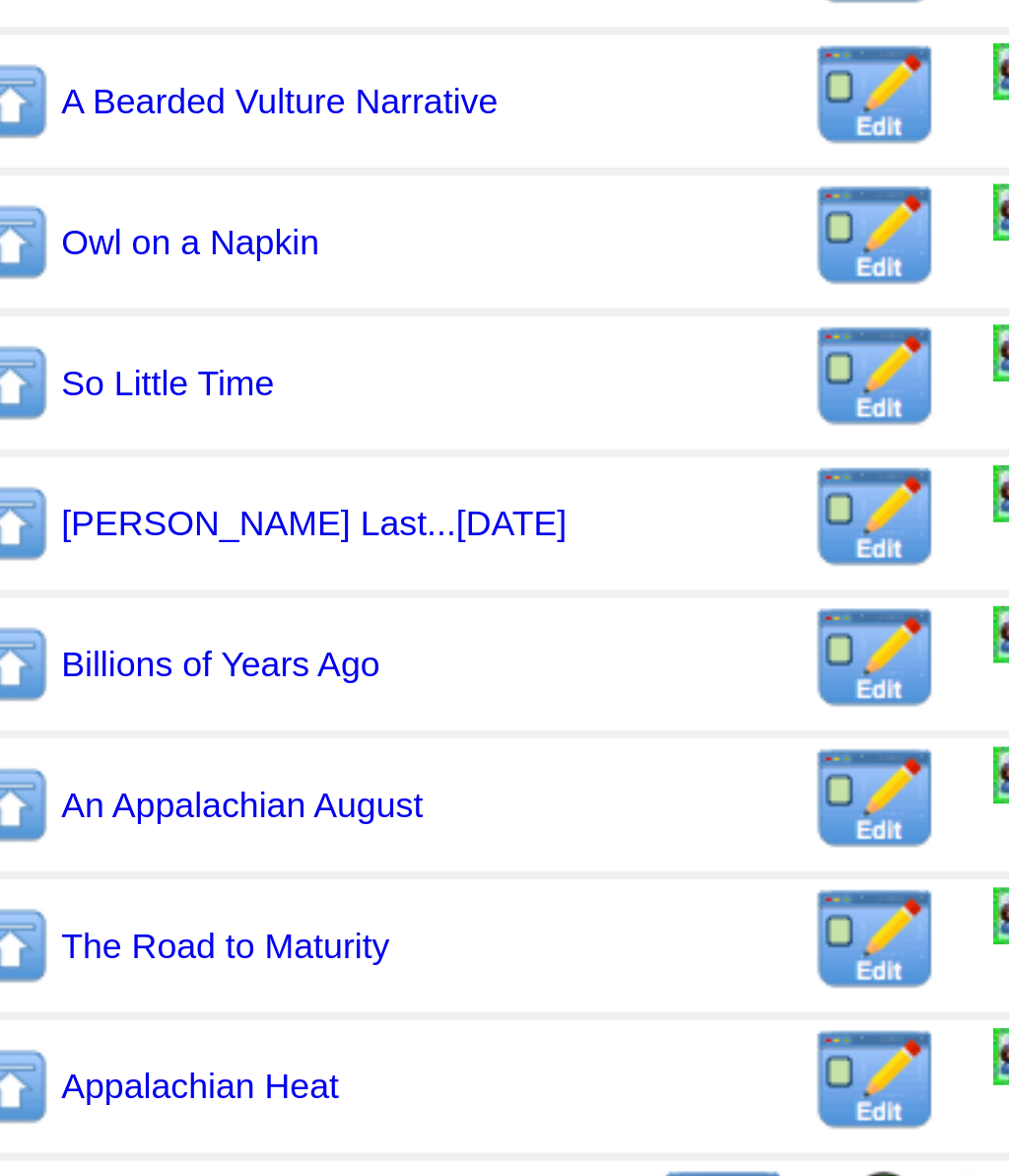 click on "An Appalachian August" at bounding box center [352, 998] 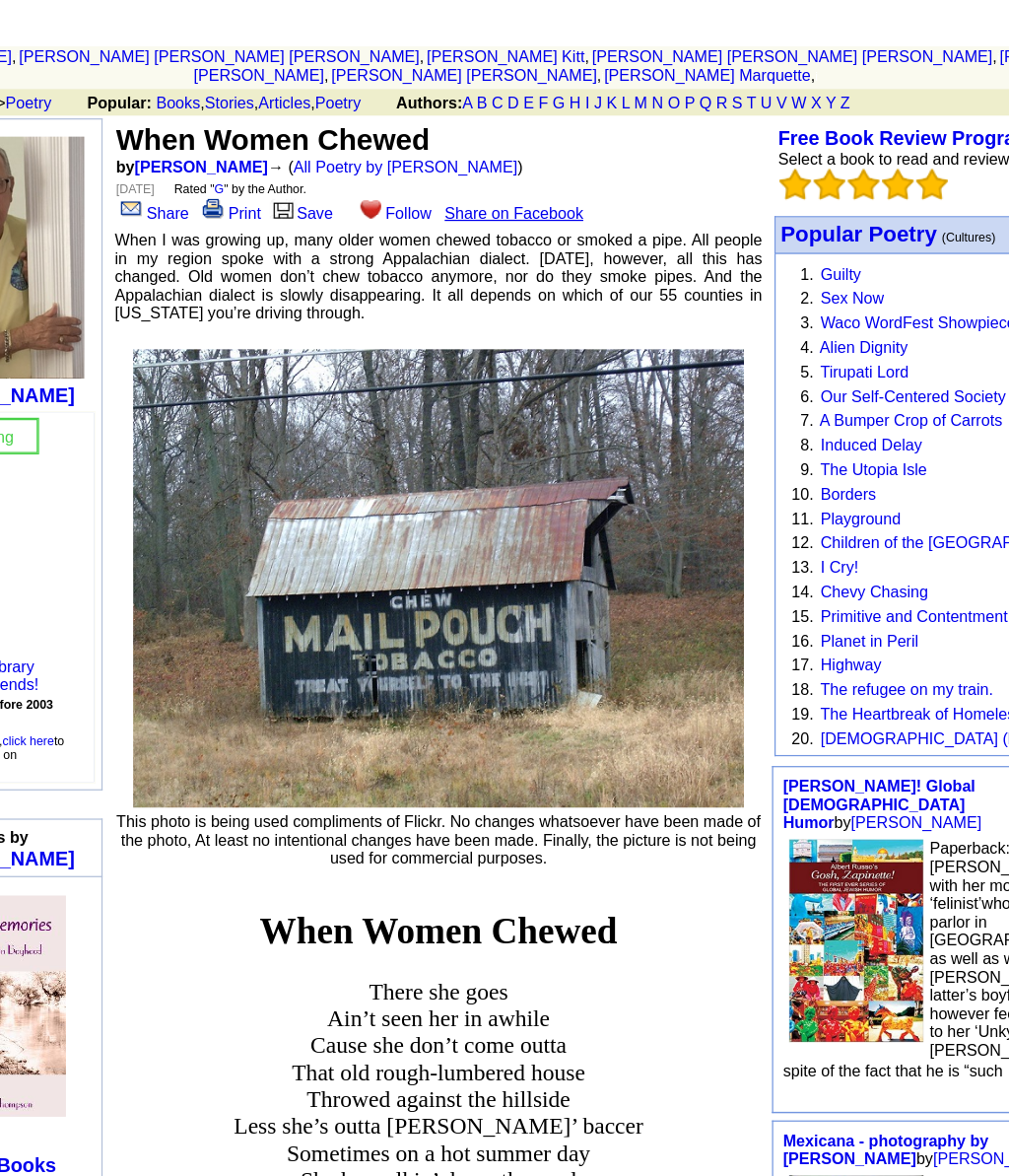scroll, scrollTop: 0, scrollLeft: 0, axis: both 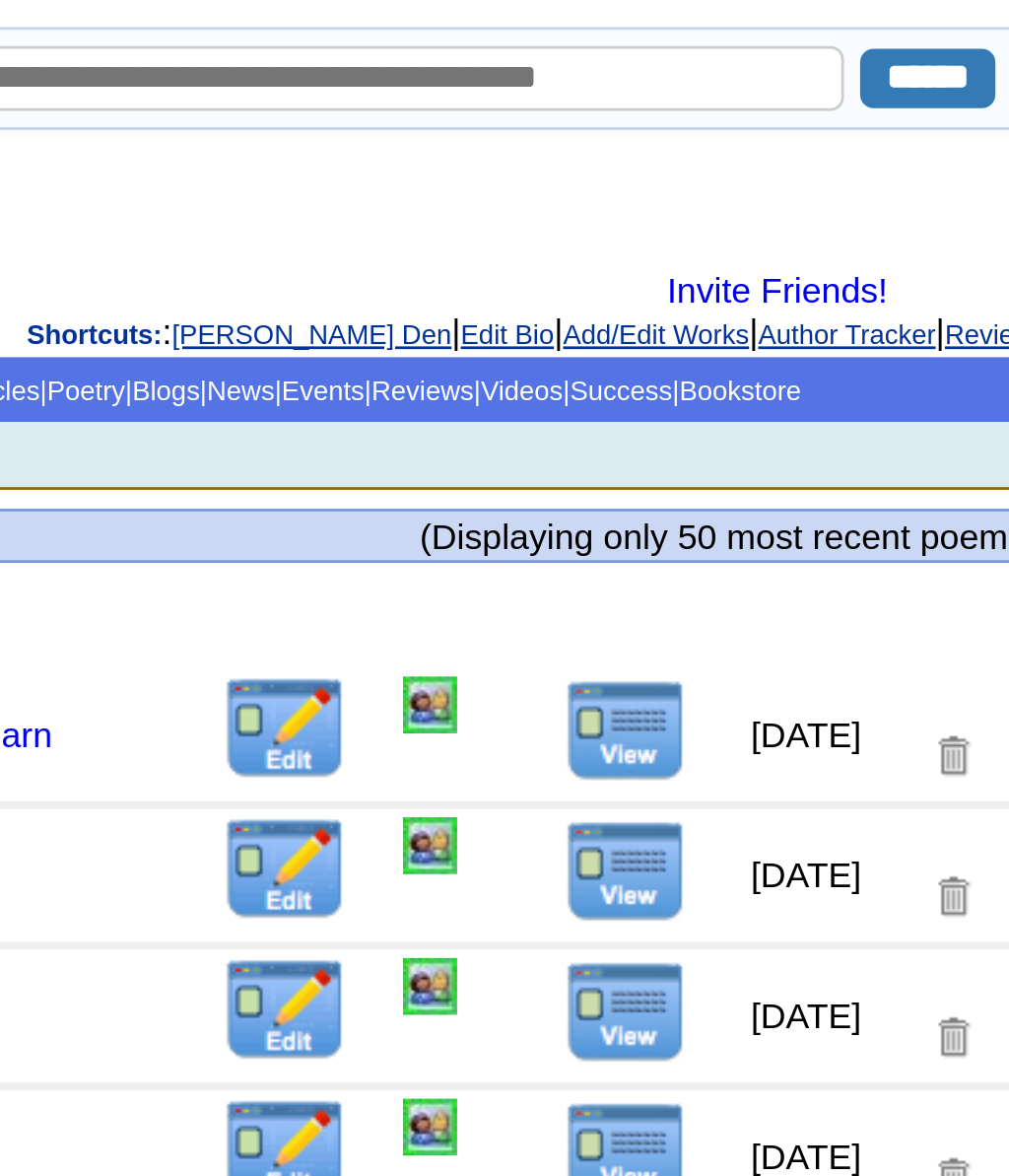 click at bounding box center (665, 266) 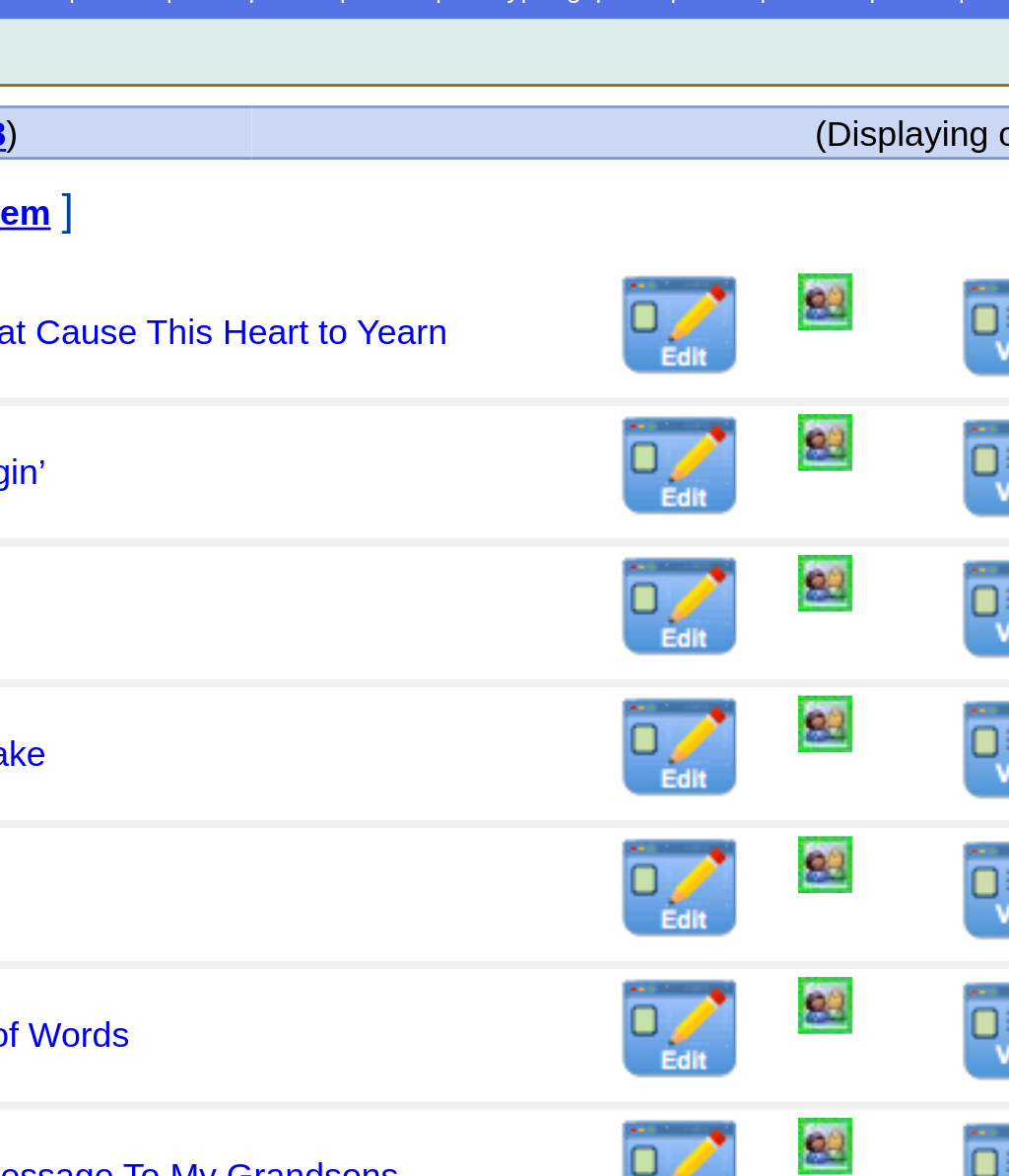 click at bounding box center (665, 317) 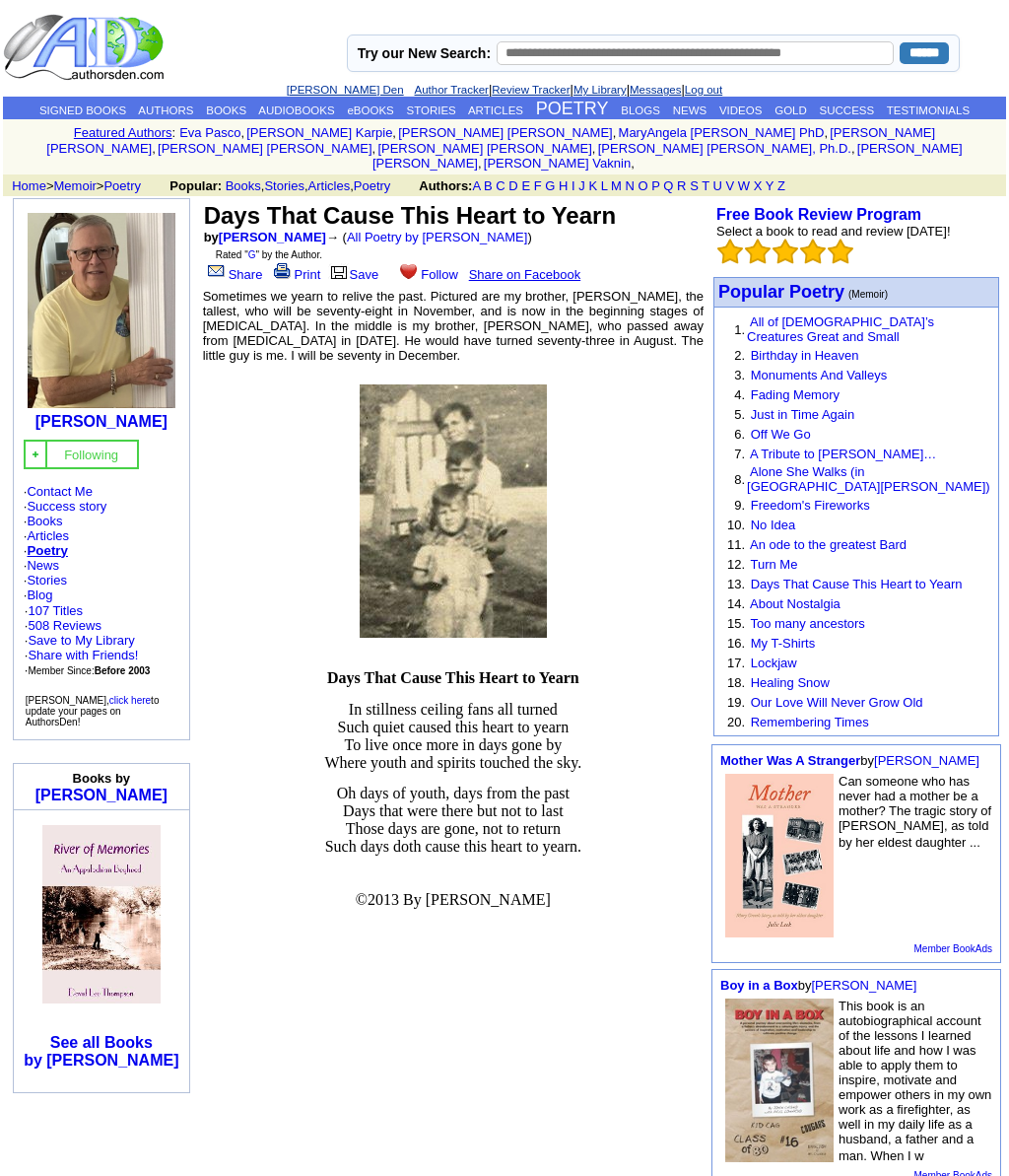 scroll, scrollTop: 0, scrollLeft: 0, axis: both 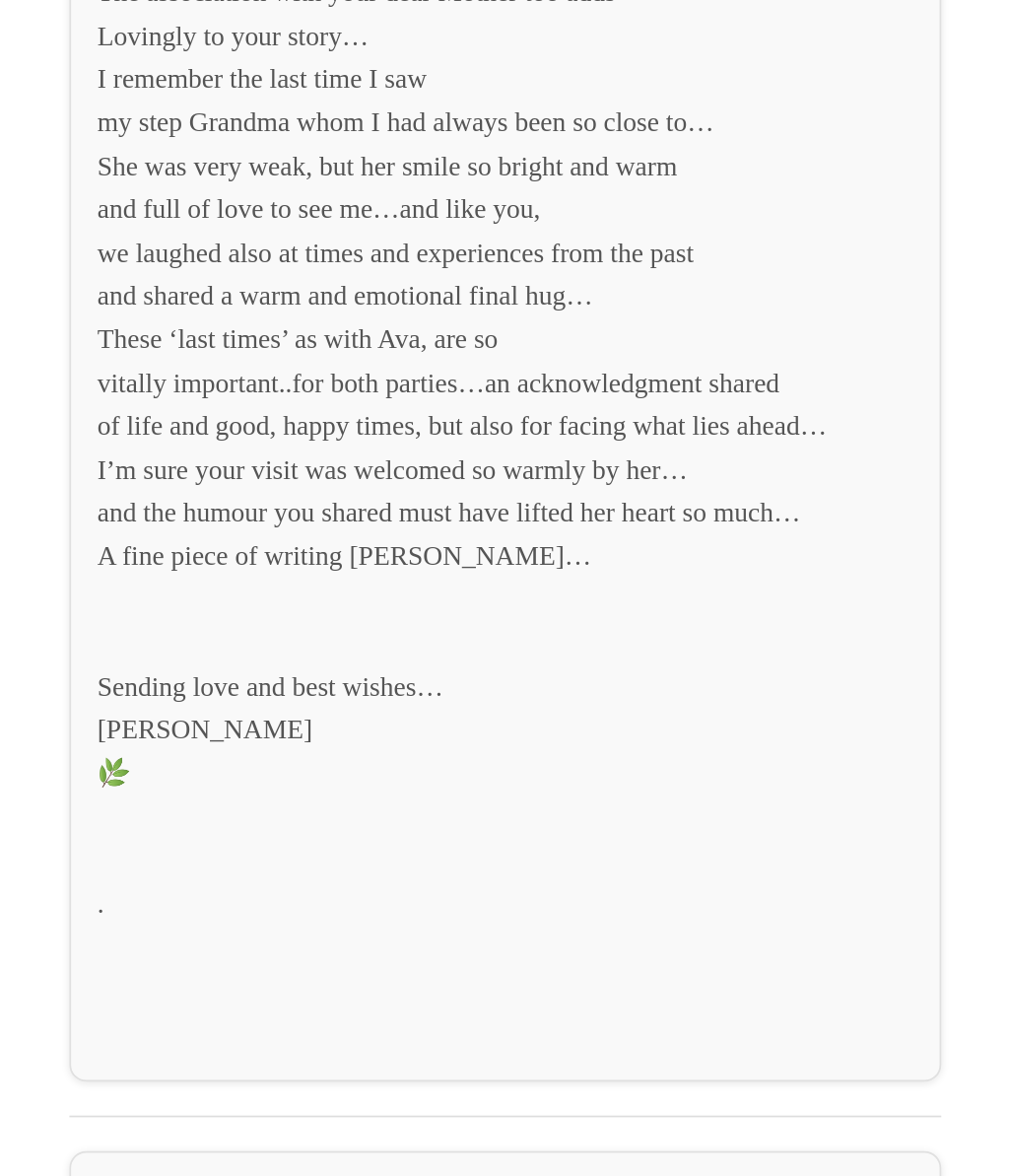 click on "David this is so heartwarming…
You write these pieces so tenderly
and with such deep feeling…
The association with your dear Mother too adds
Lovingly to your story…
I remember the last time I saw
my step Grandma whom I had always been so close to…
She was very weak, but her smile so bright and warm
and full of love to see me…and like you,
we laughed also at times and experiences from the past
and shared a warm and emotional final hug…
These  ‘last times’ as with Ava, are so
vitally important..for both parties…an acknowledgment shared
of life and good, happy times, but also for facing what lies ahead…
I’m sure your visit was welcomed so warmly by her…
and the humour you shared must have lifted her heart so much…
A fine piece of writing David…
Sending love and best wishes…
Diana
🌿
." at bounding box center (452, 520) 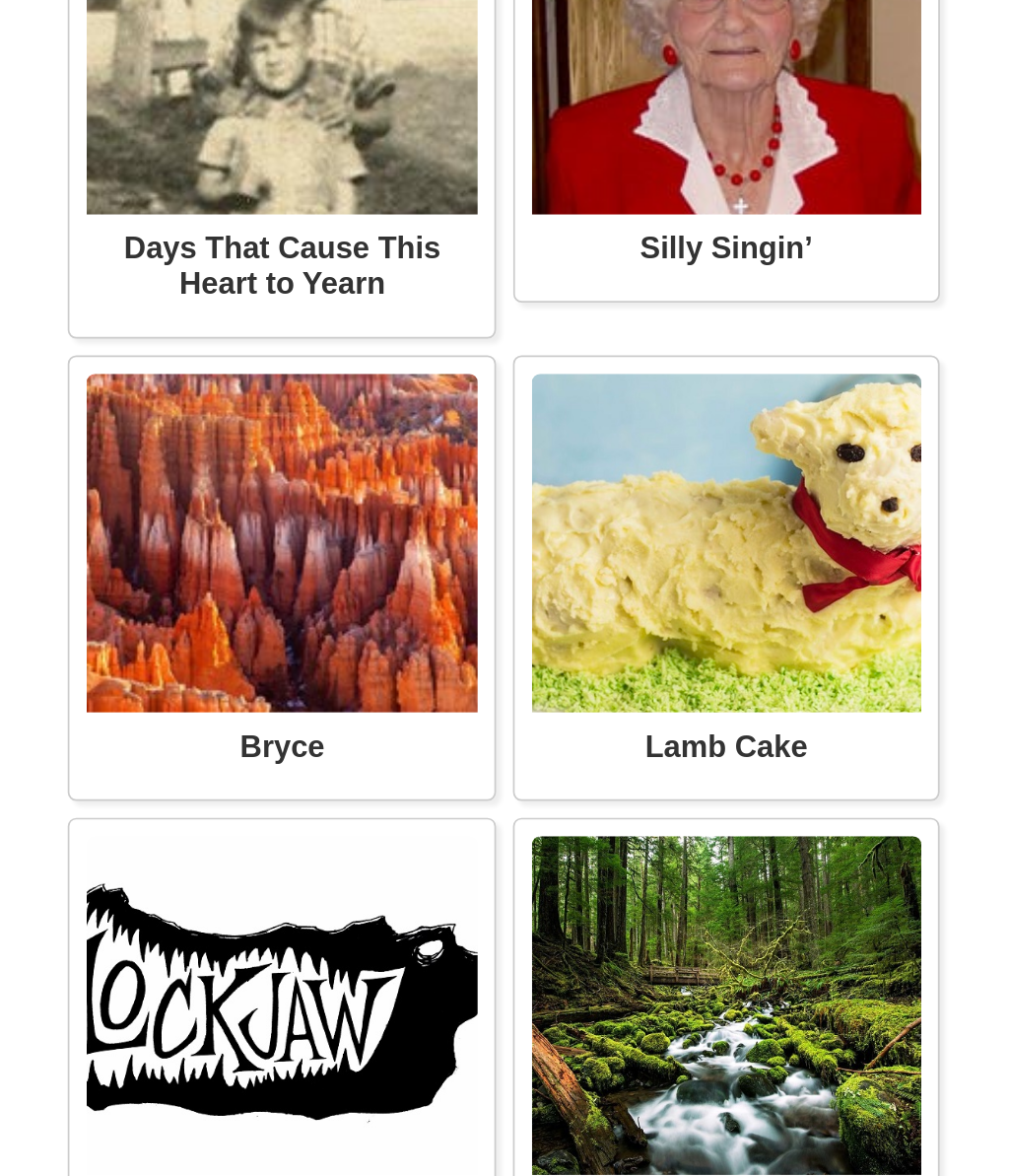scroll, scrollTop: 5059, scrollLeft: 0, axis: vertical 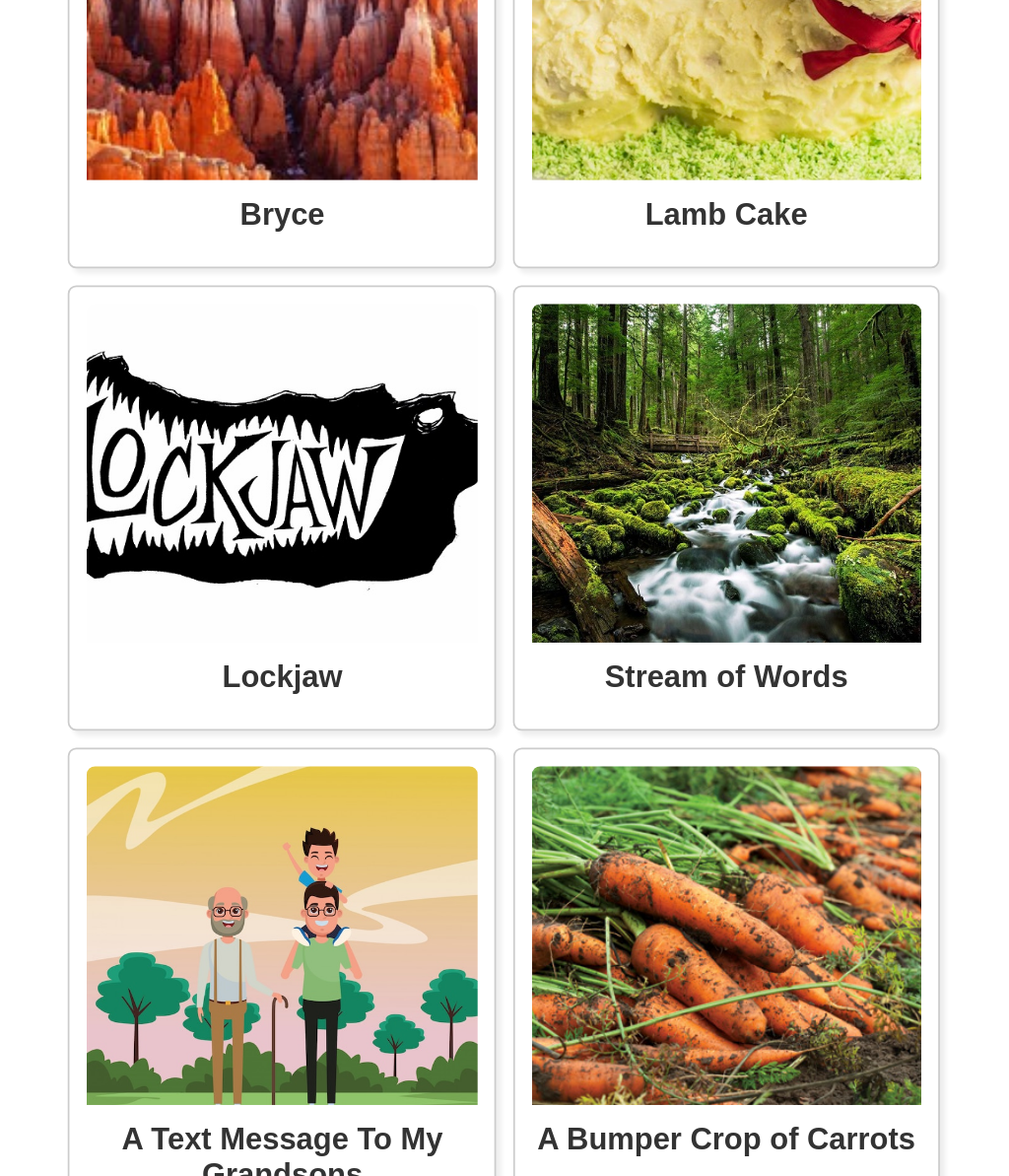 click on "The way I talked as a little boy was entirely different from the way I speak now. But even [DATE], when I talk, I can hear familiar sounds of the Appal" at bounding box center [0, 0] 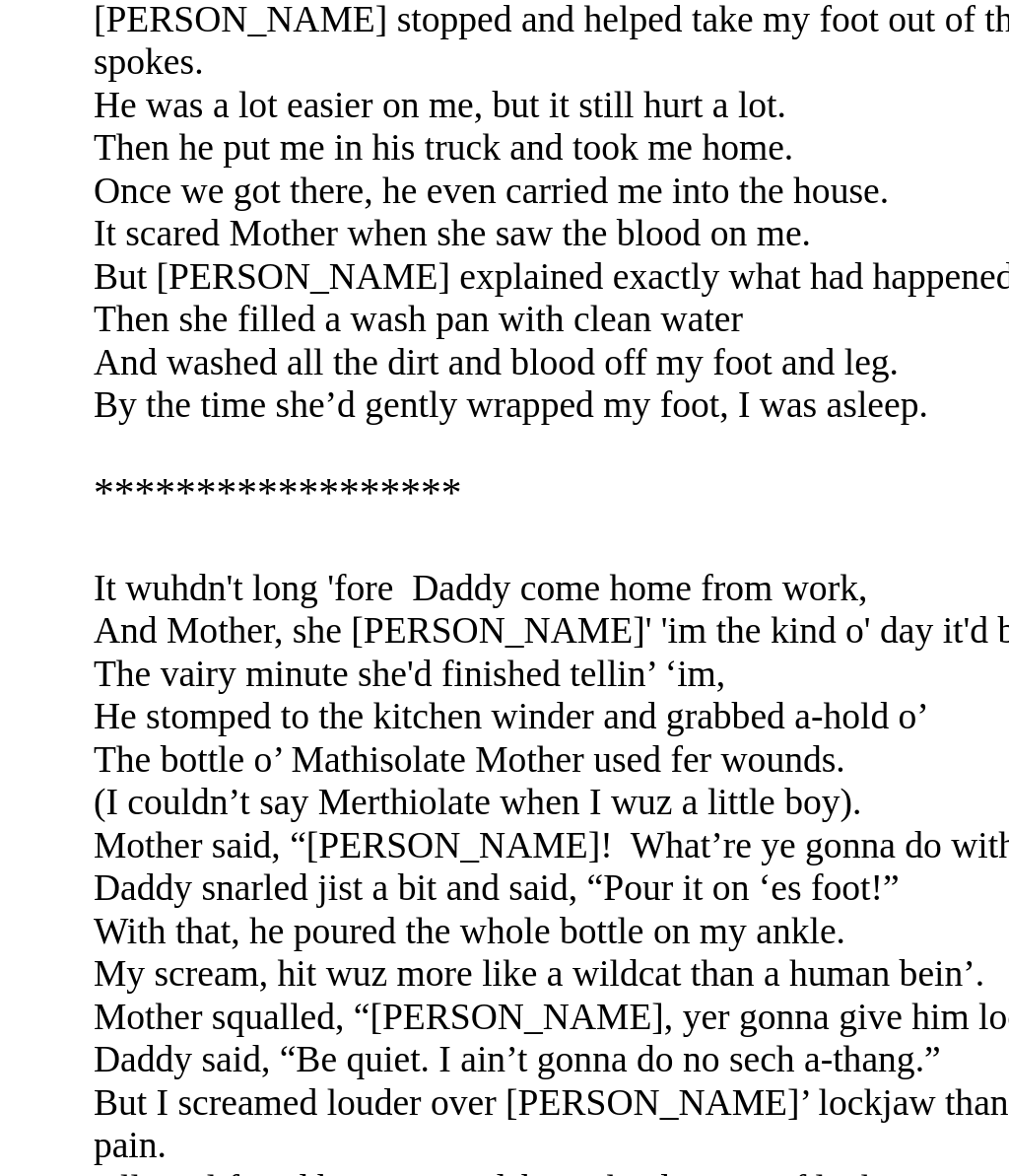 scroll, scrollTop: 1083, scrollLeft: 0, axis: vertical 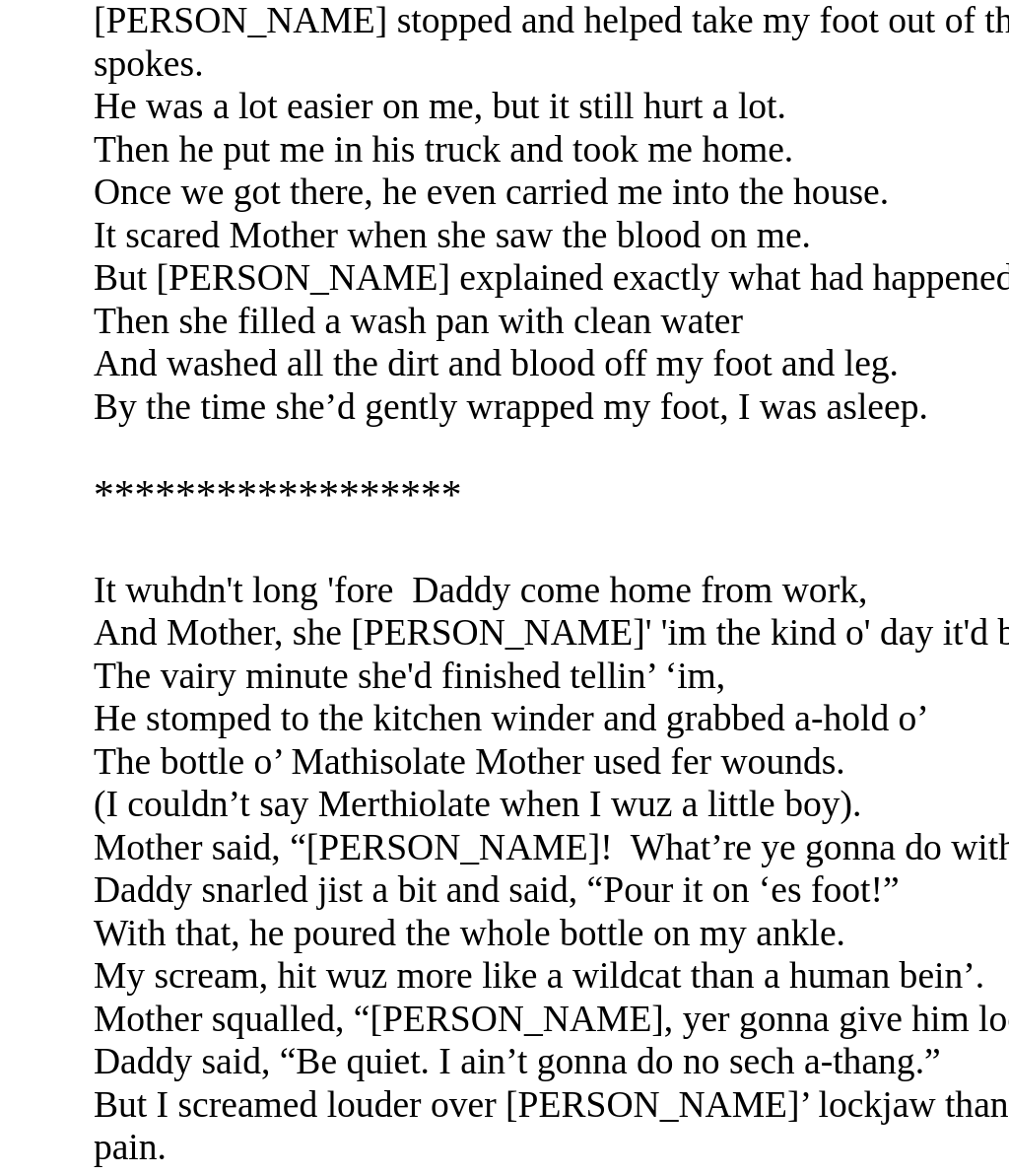 click on "And Mother, she [PERSON_NAME]' 'im the kind o' day it'd been." at bounding box center (458, 404) 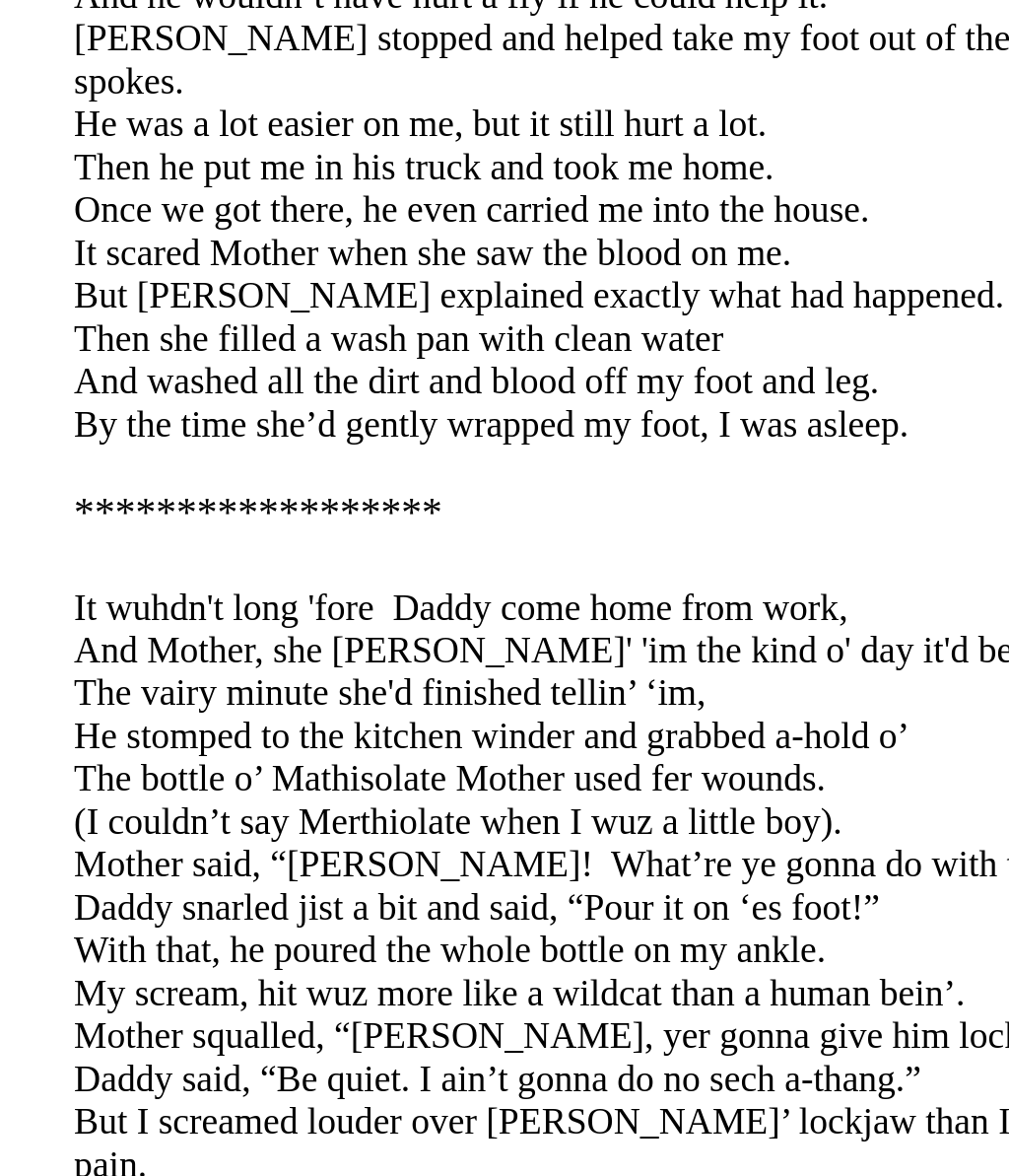 click on "Mother said, “[PERSON_NAME]!  What’re ye gonna do with that?”" at bounding box center (455, 512) 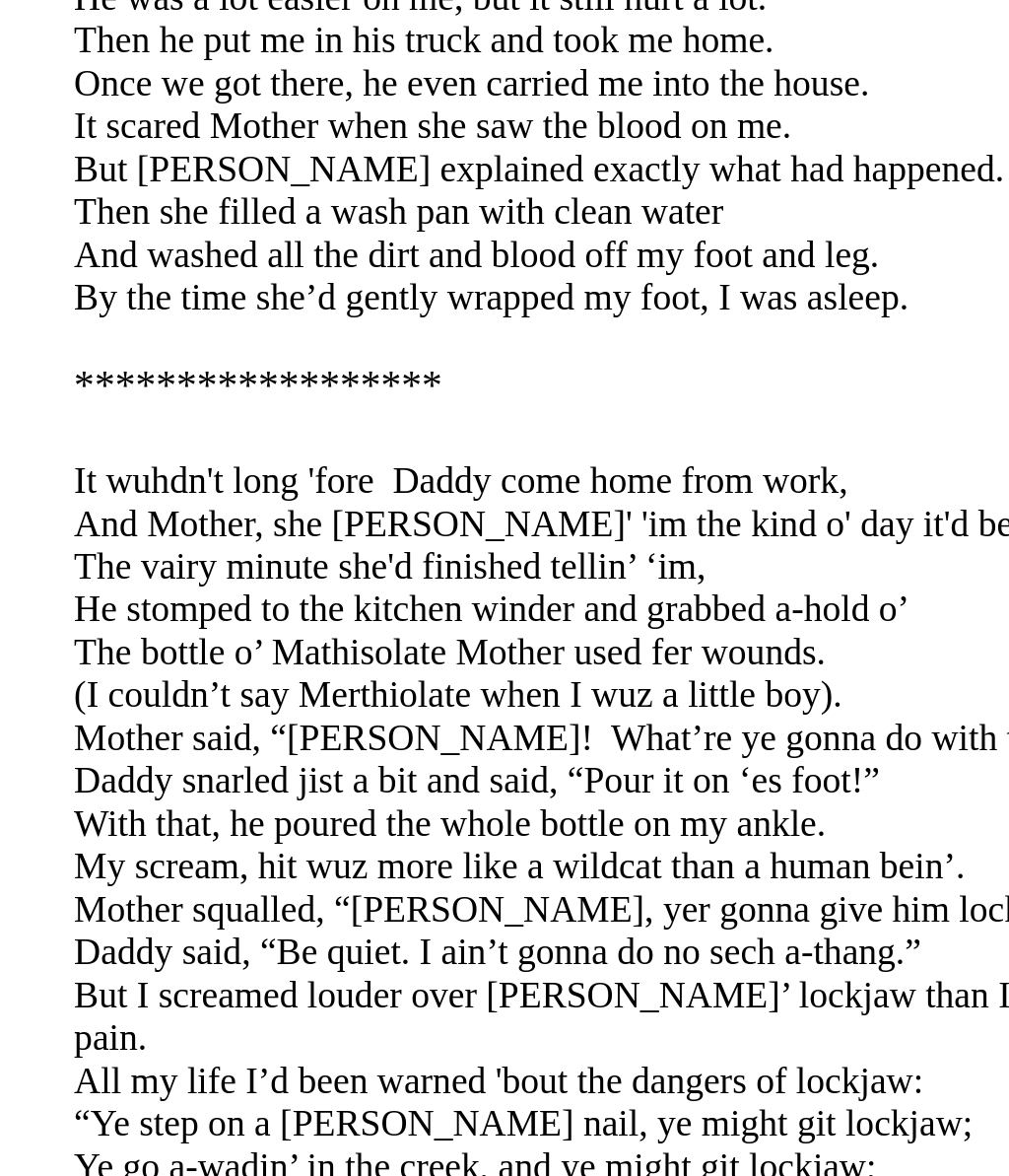 click on "My scream, hit wuz more like a wildcat than a human bein’." at bounding box center [422, 577] 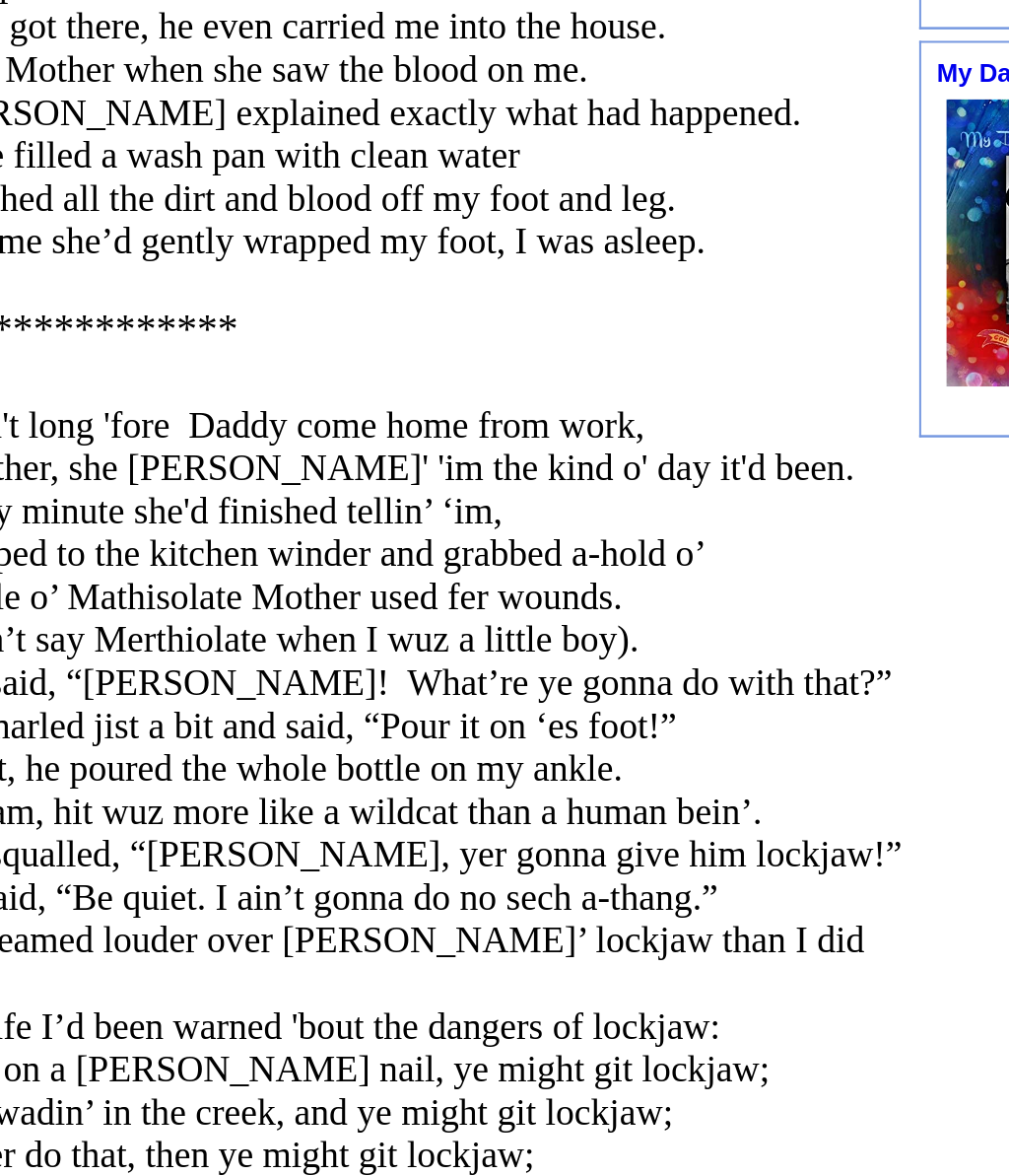 click on "And washed all the dirt and blood off my foot and leg." at bounding box center [400, 267] 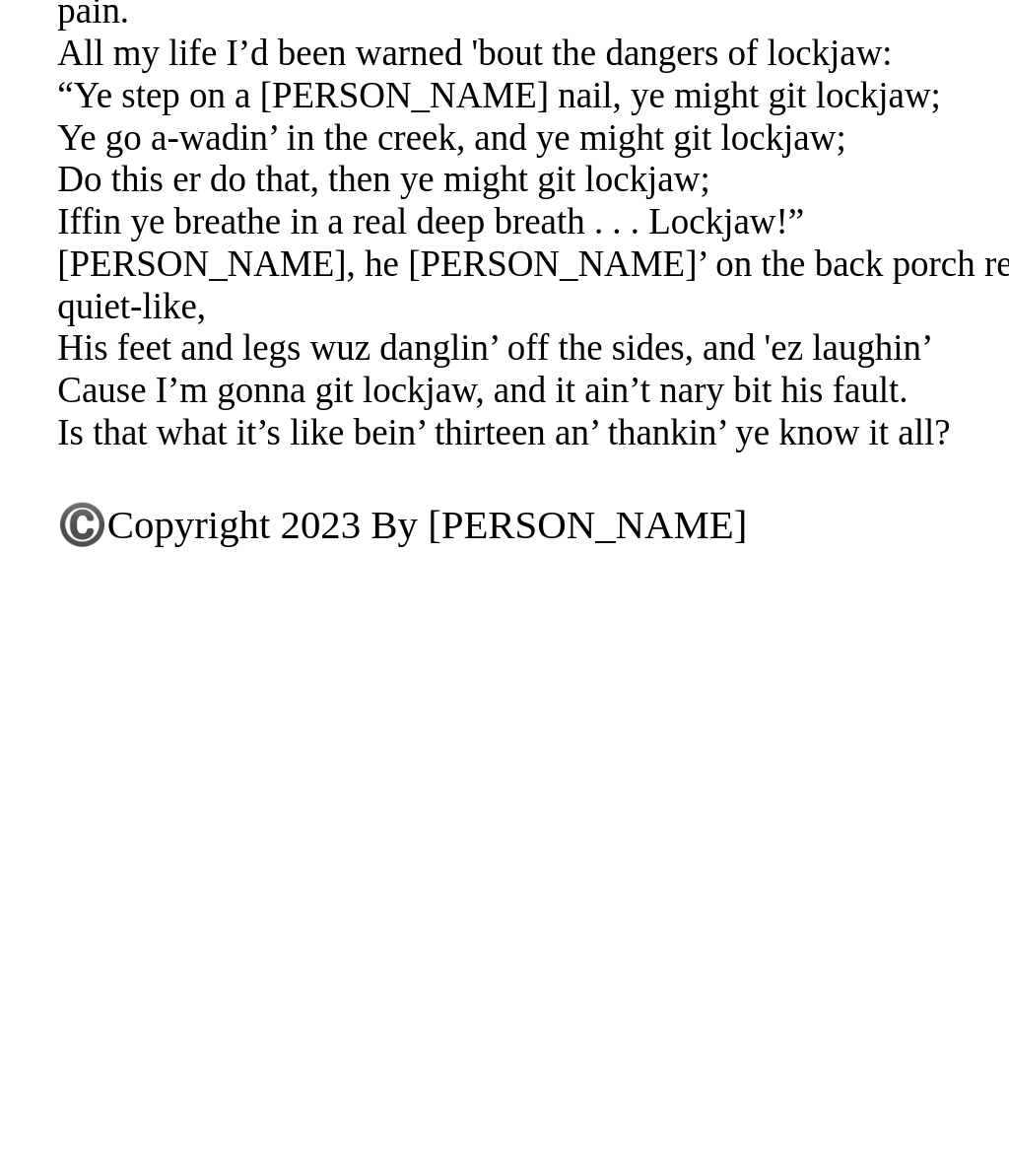 scroll, scrollTop: 1231, scrollLeft: 0, axis: vertical 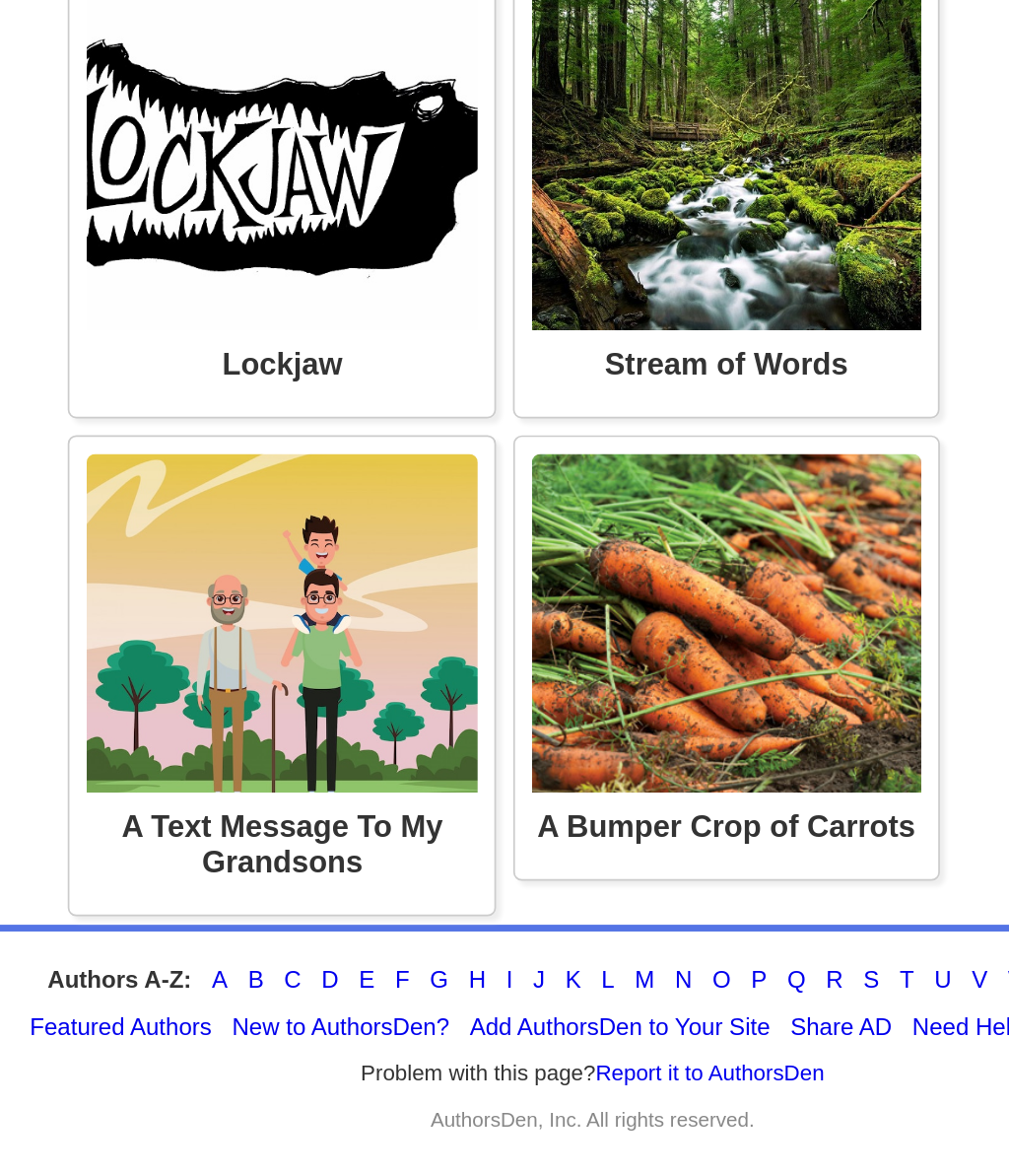 click on "I seem to be developing the same symptoms of my father before he advanced into dementia then again before my brother drifted into Alzheimer’s." at bounding box center (0, 0) 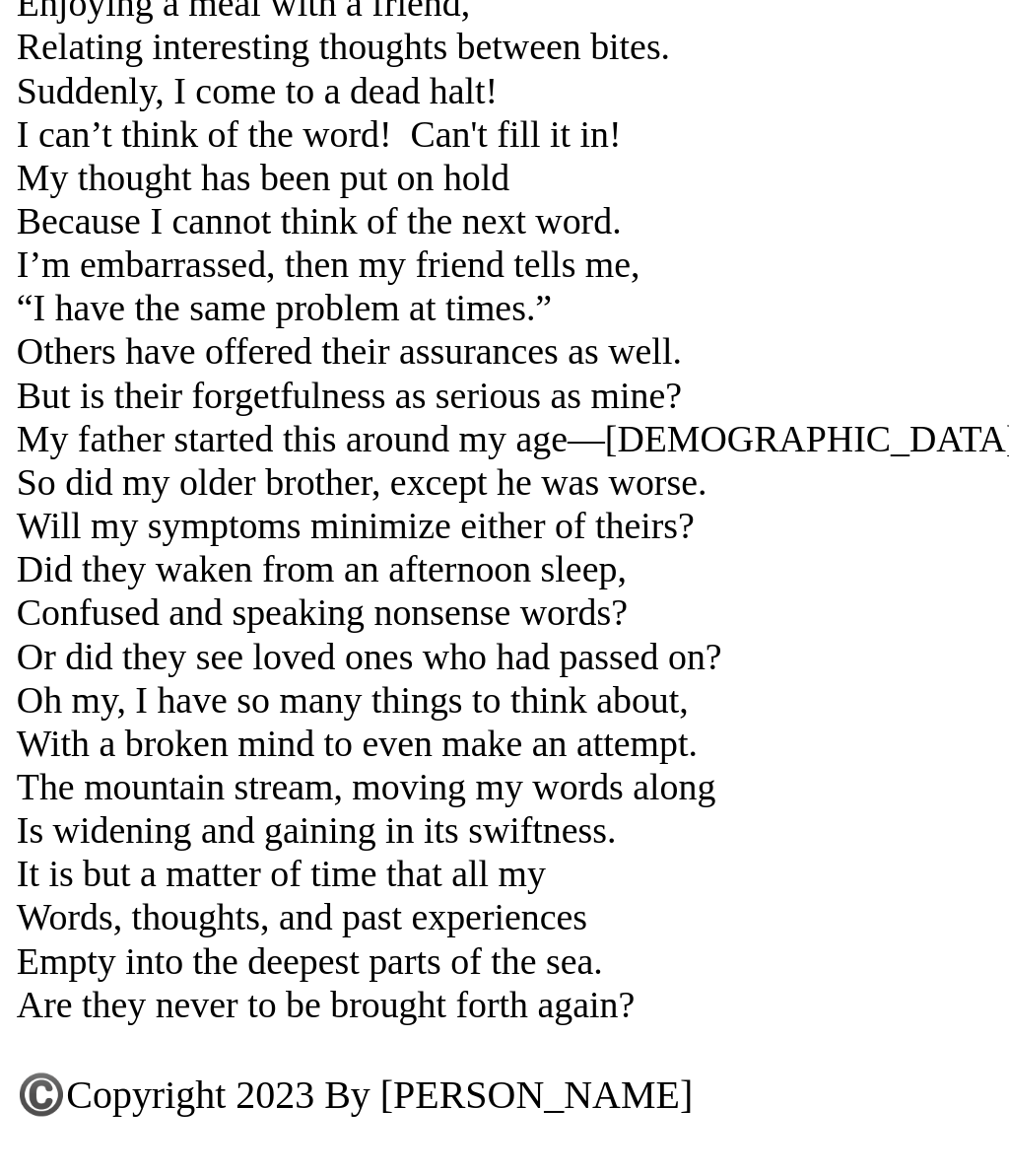 scroll, scrollTop: 502, scrollLeft: 3, axis: both 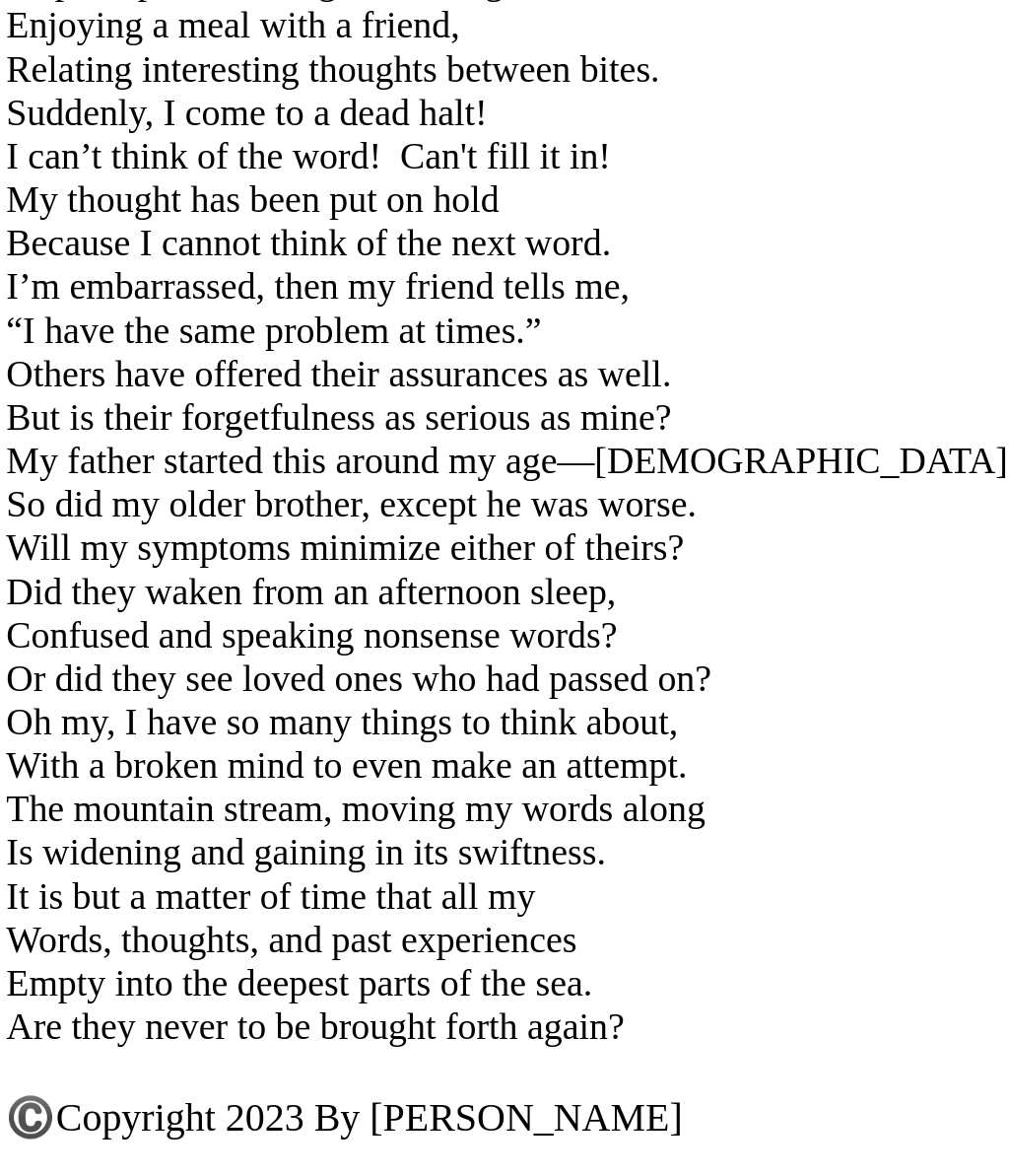 click on "So did my older brother, except he was worse." at bounding box center (358, 789) 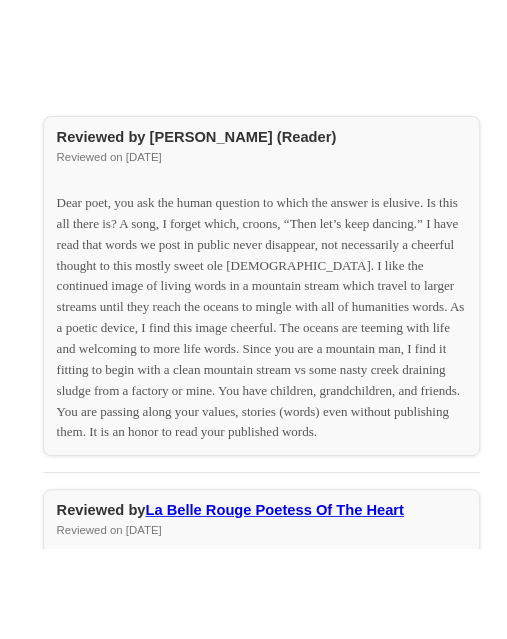 scroll, scrollTop: 2146, scrollLeft: 143, axis: both 